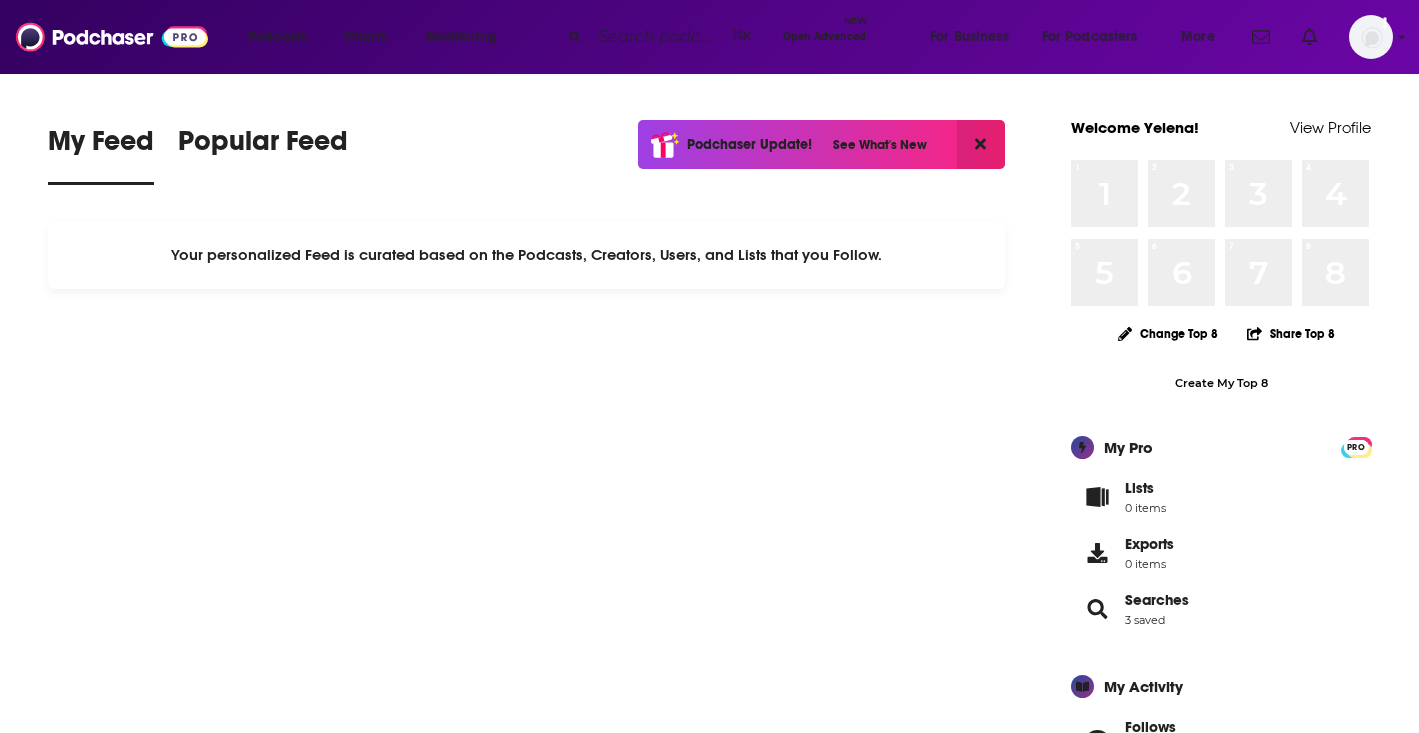 scroll, scrollTop: 0, scrollLeft: 0, axis: both 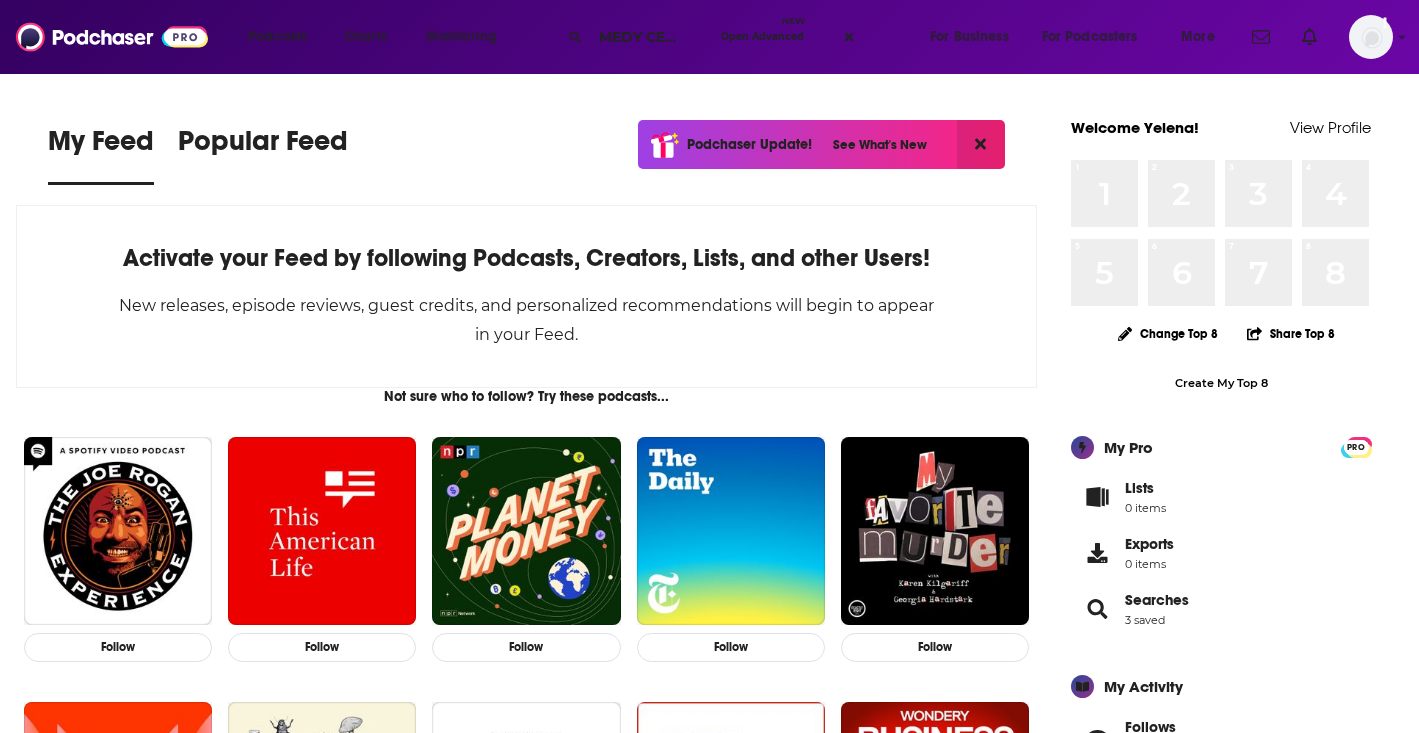 type on "COMEDY CELLAR" 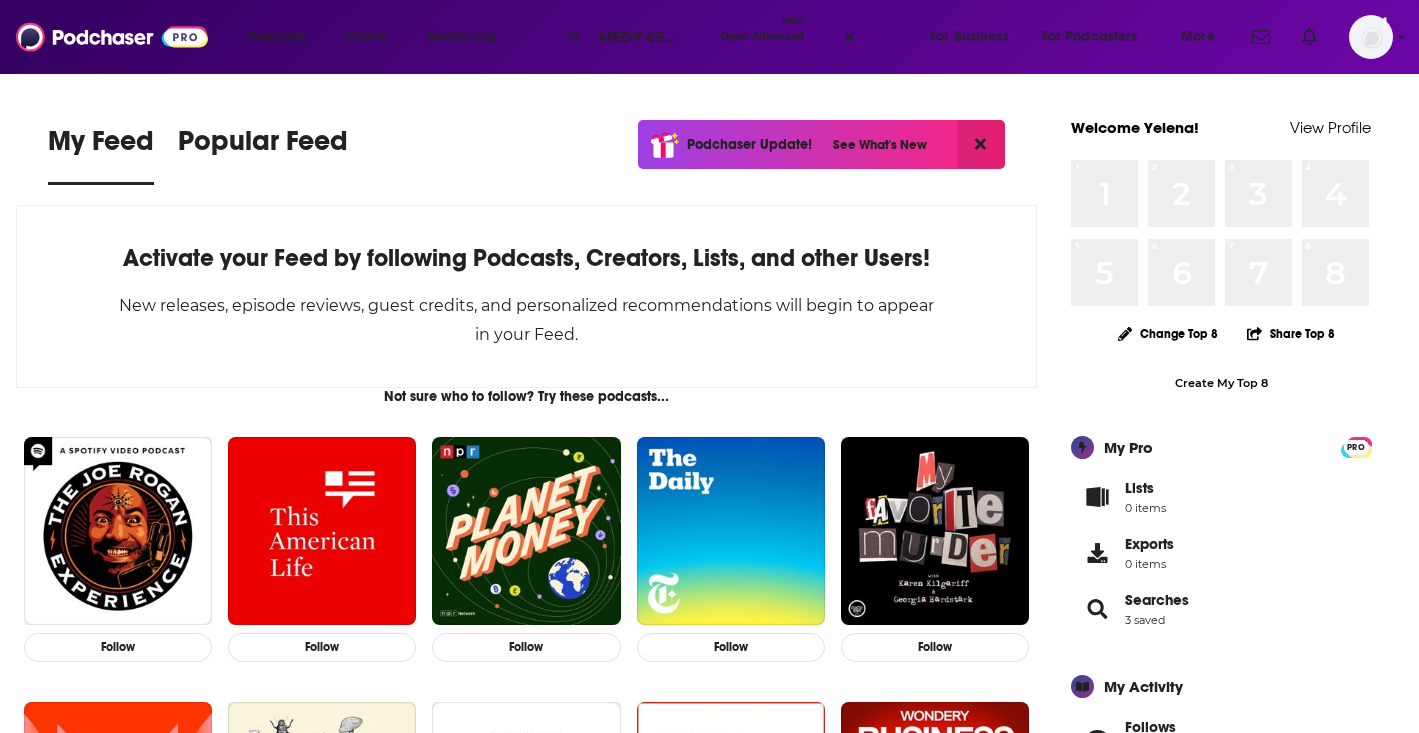 scroll, scrollTop: 0, scrollLeft: 0, axis: both 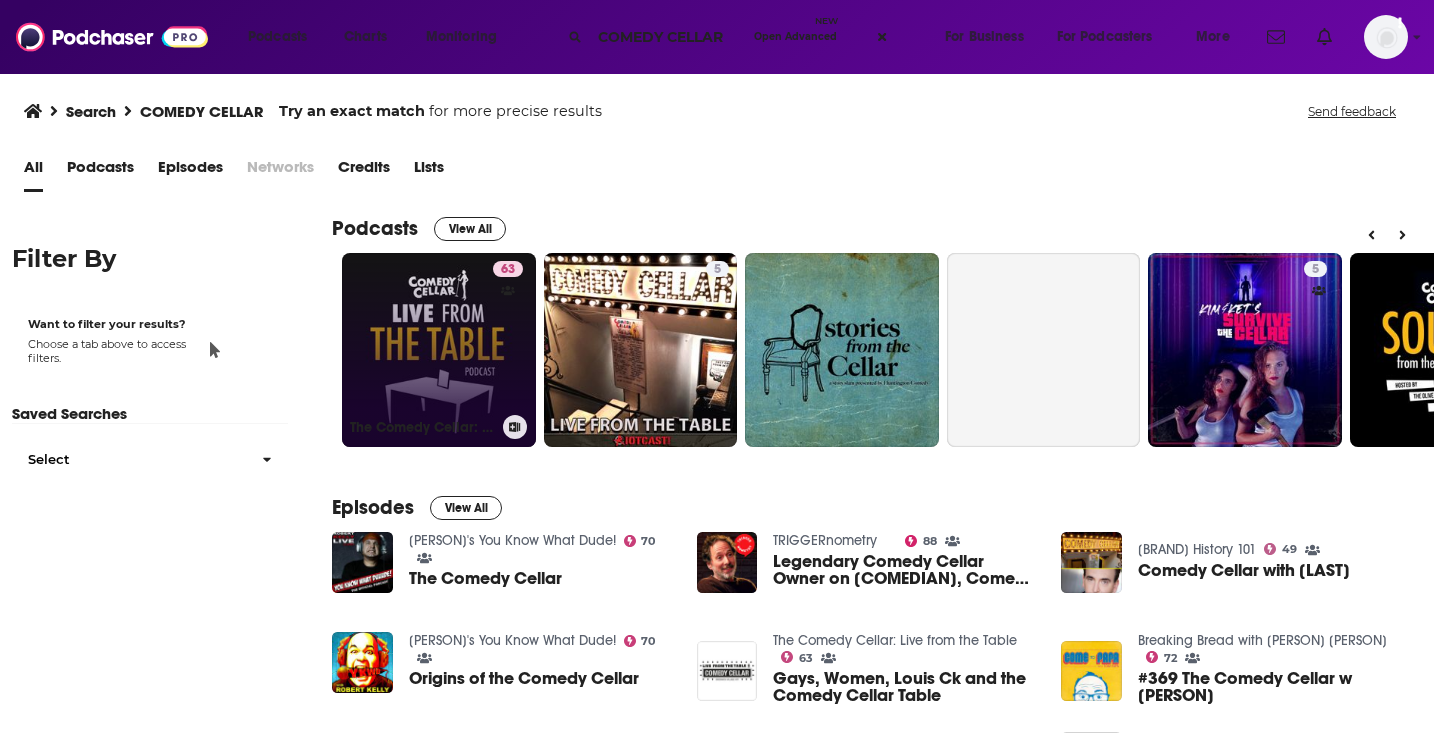 click on "13 The Comedy Cellar: Live from the Table" at bounding box center (439, 350) 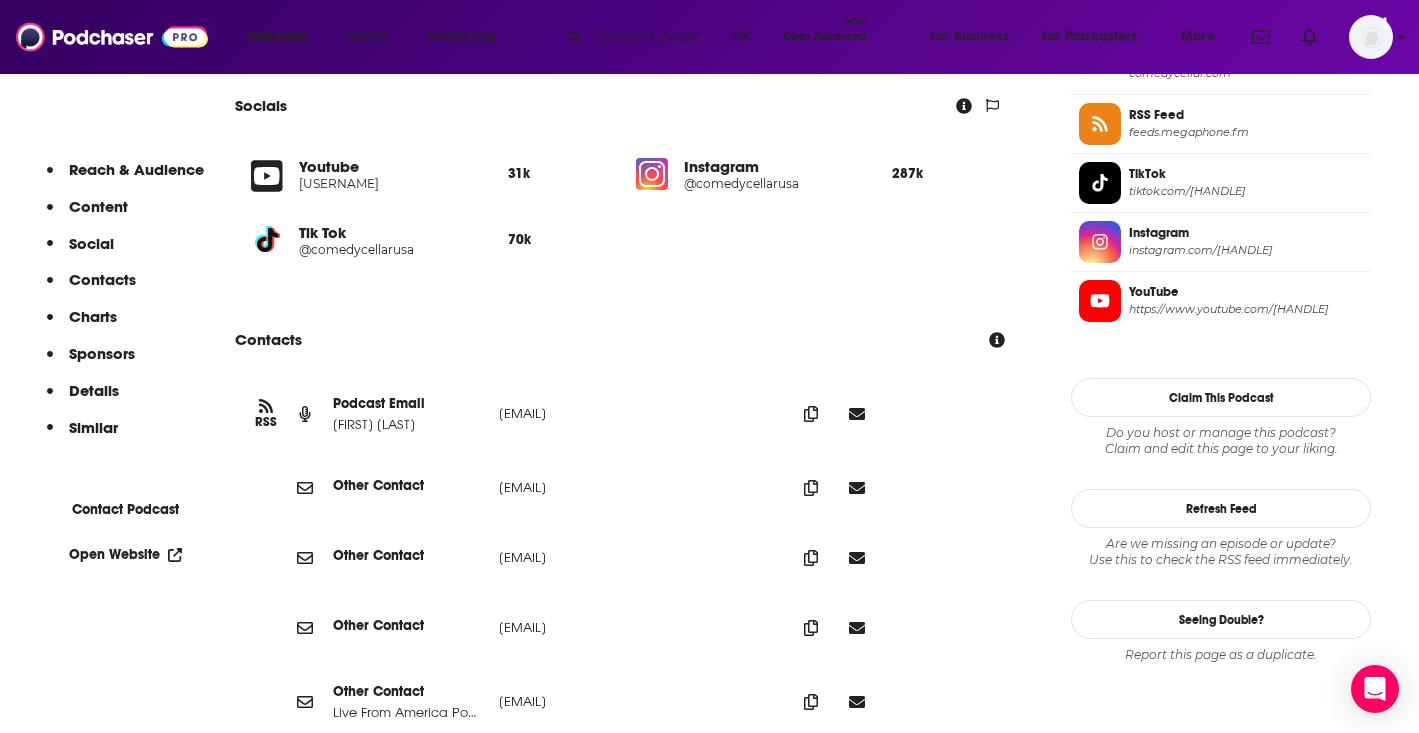 scroll, scrollTop: 1807, scrollLeft: 0, axis: vertical 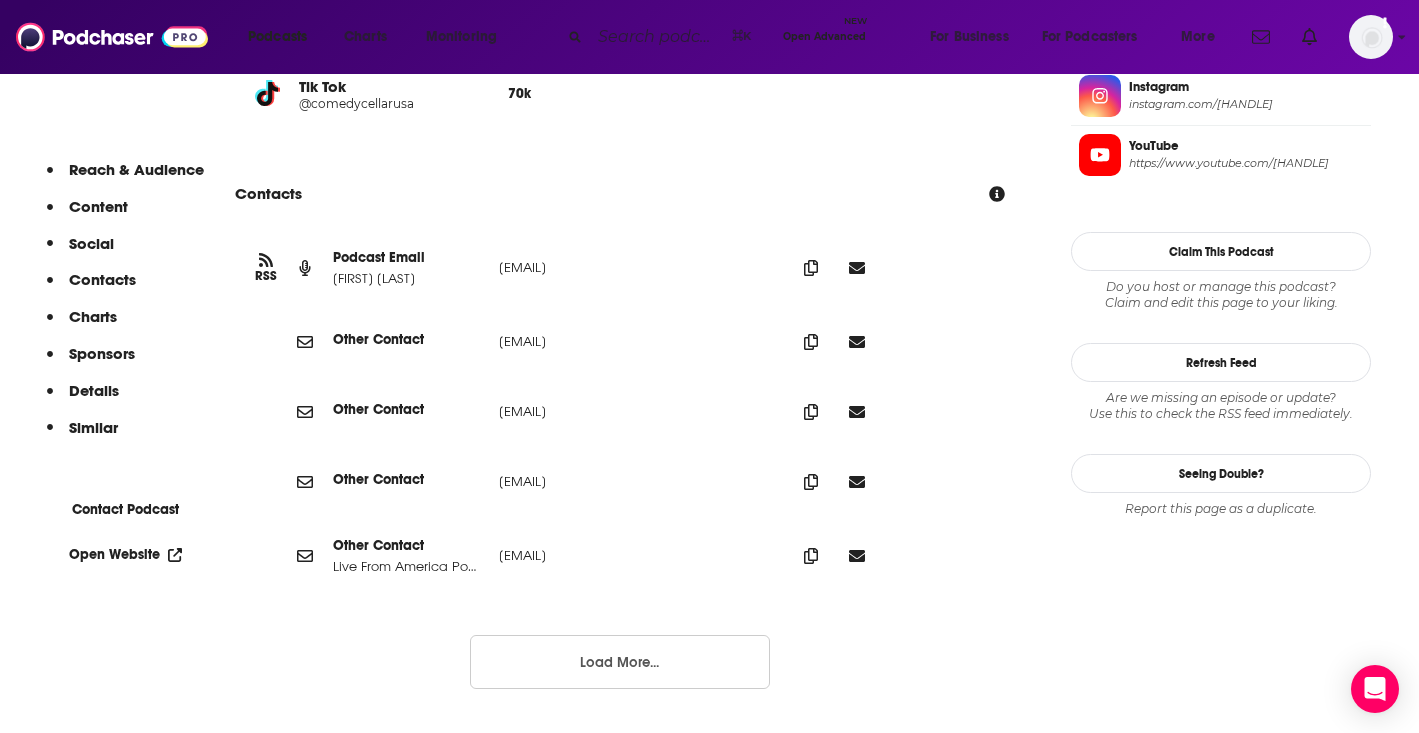 click on "Load More..." at bounding box center (620, 662) 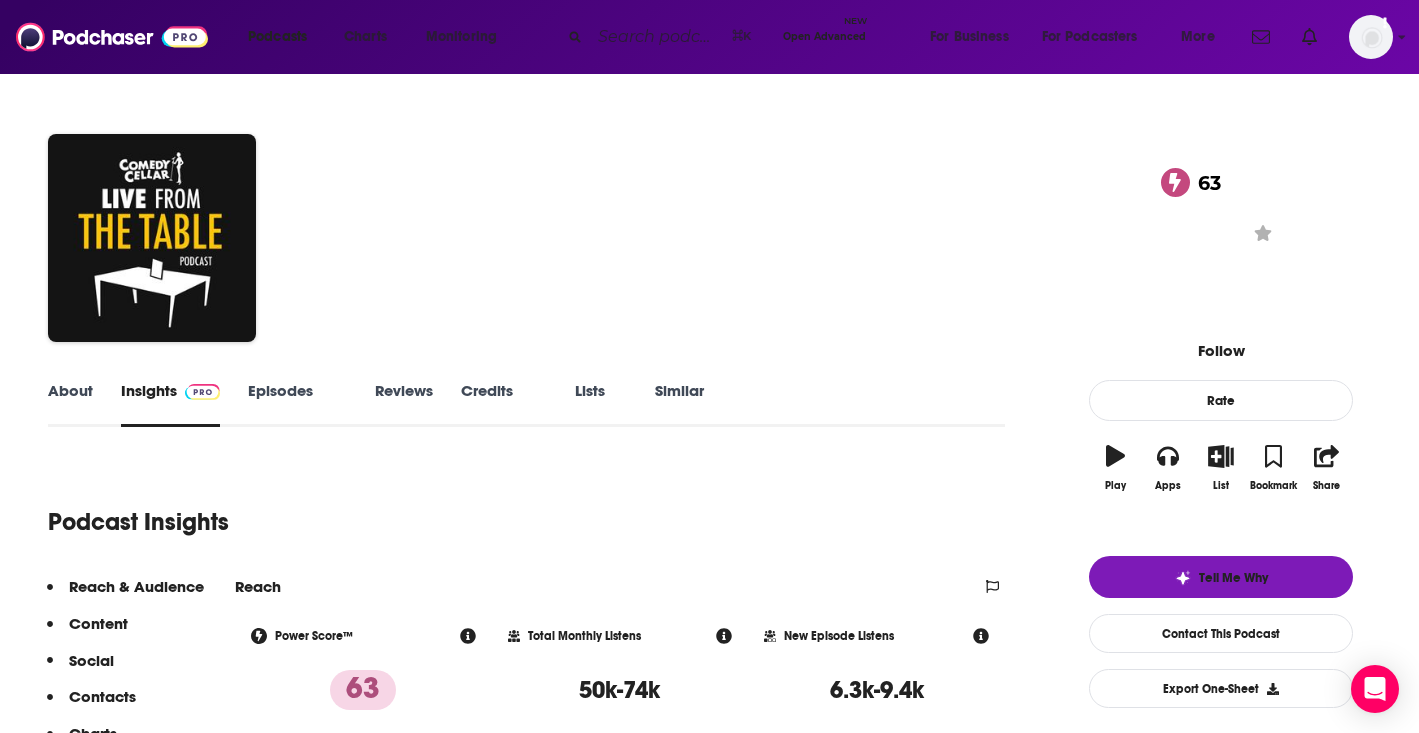 scroll, scrollTop: 42, scrollLeft: 0, axis: vertical 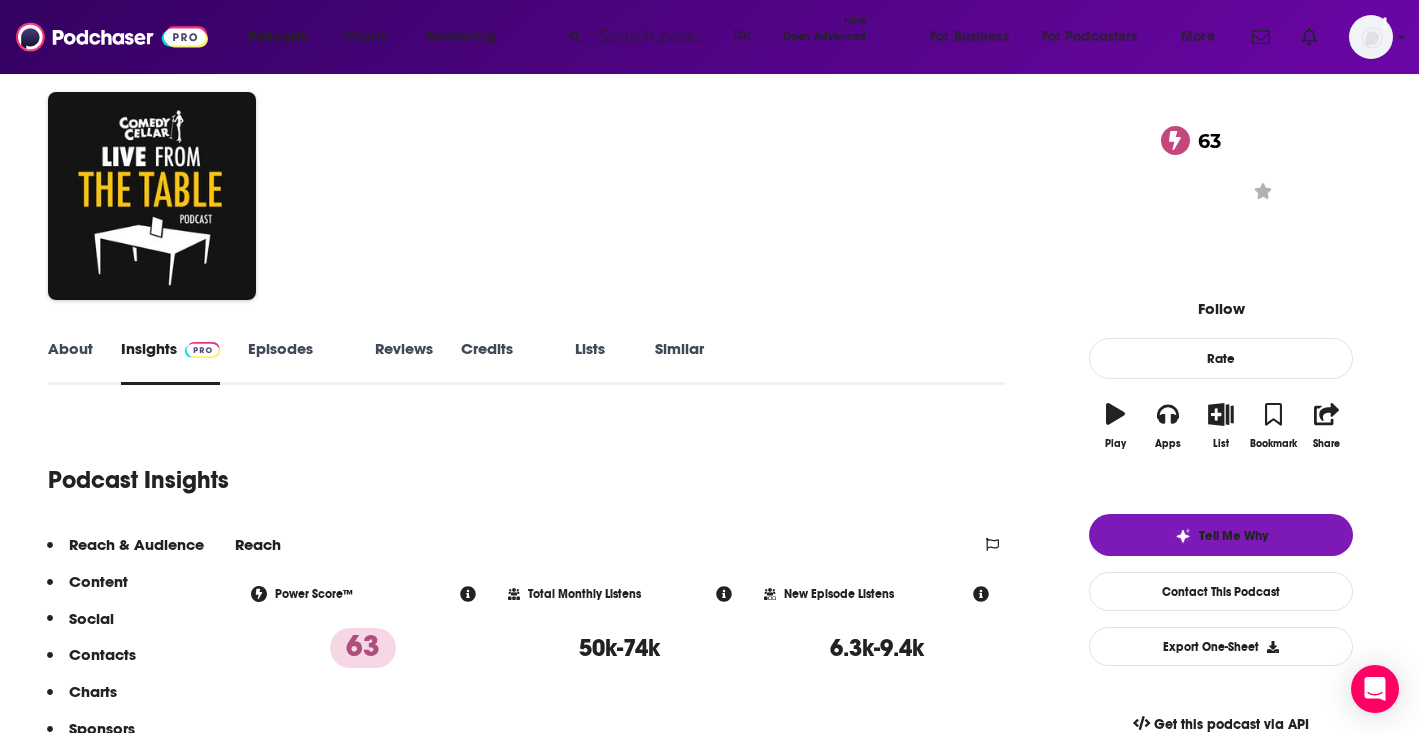 click on "About" at bounding box center [70, 362] 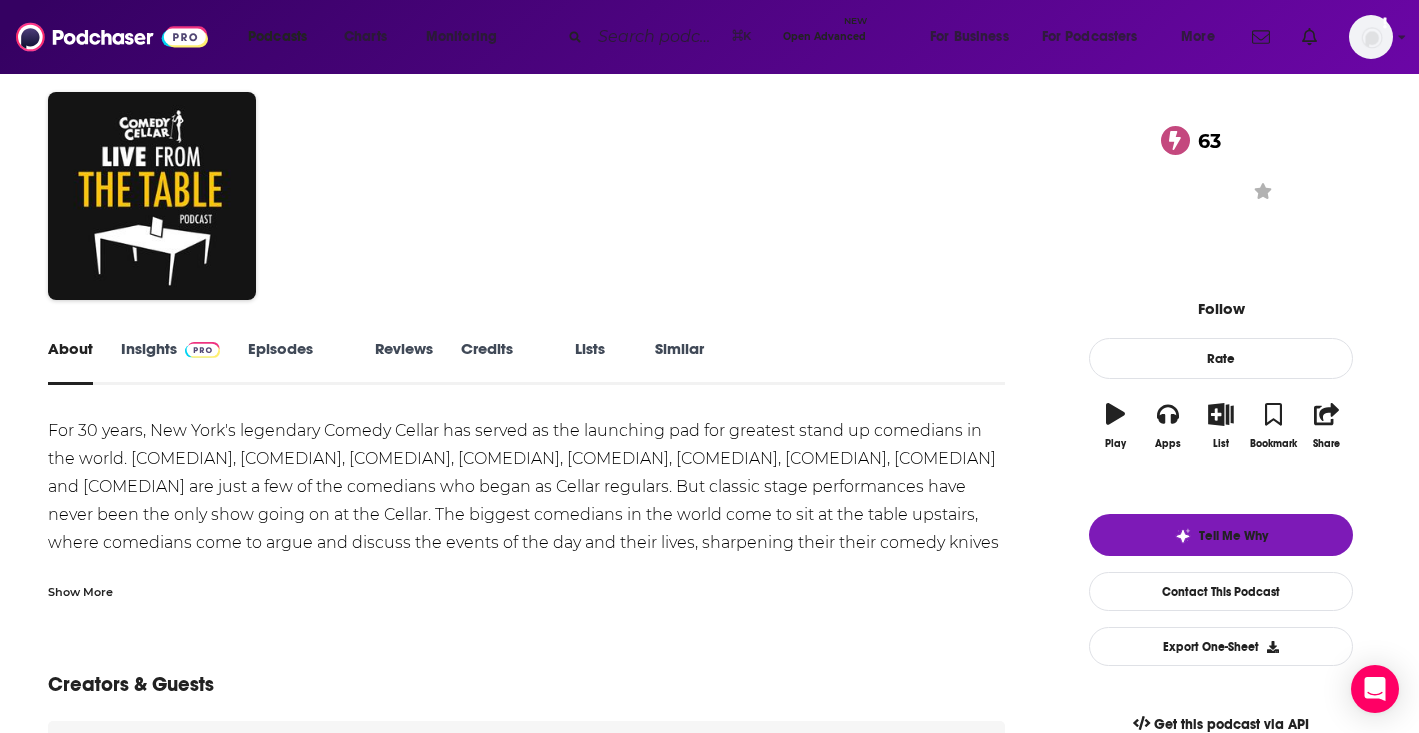 scroll, scrollTop: 0, scrollLeft: 0, axis: both 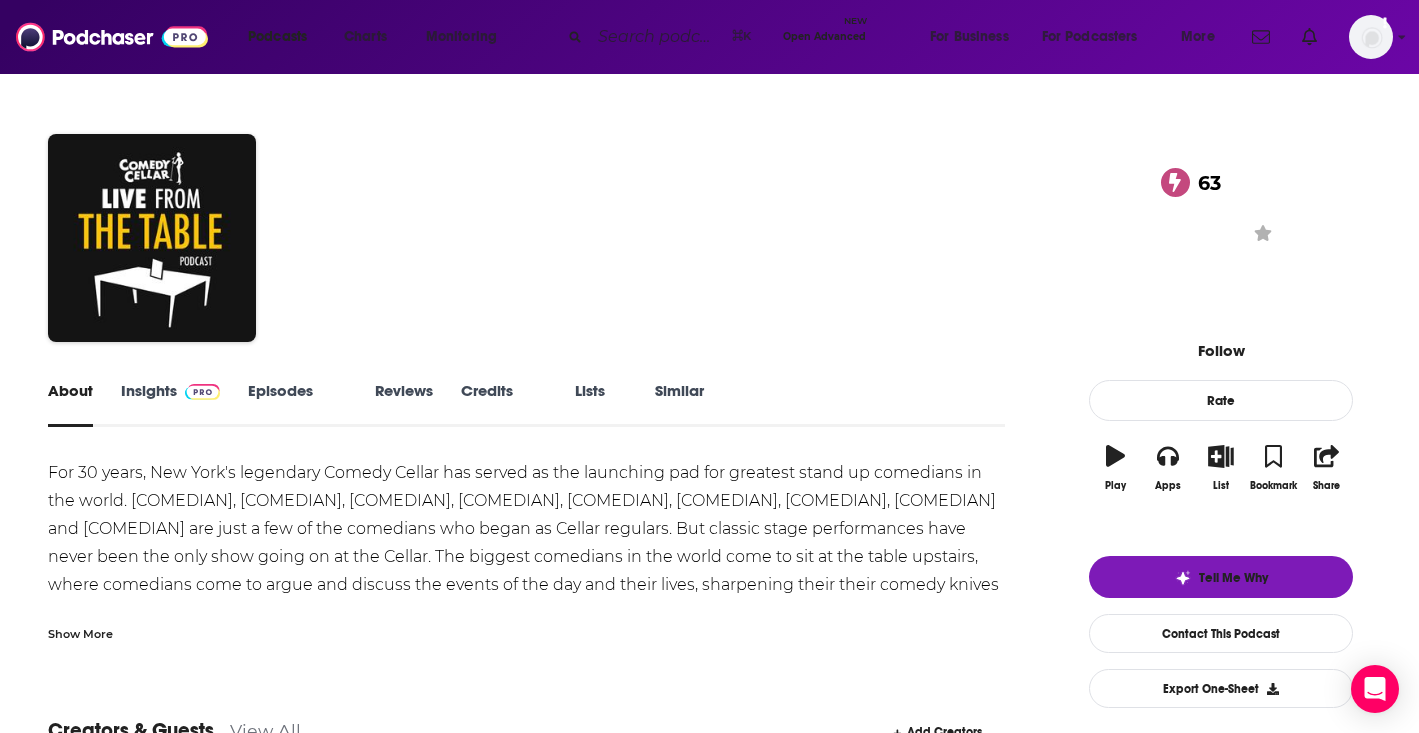 click on "Show More" at bounding box center (80, 632) 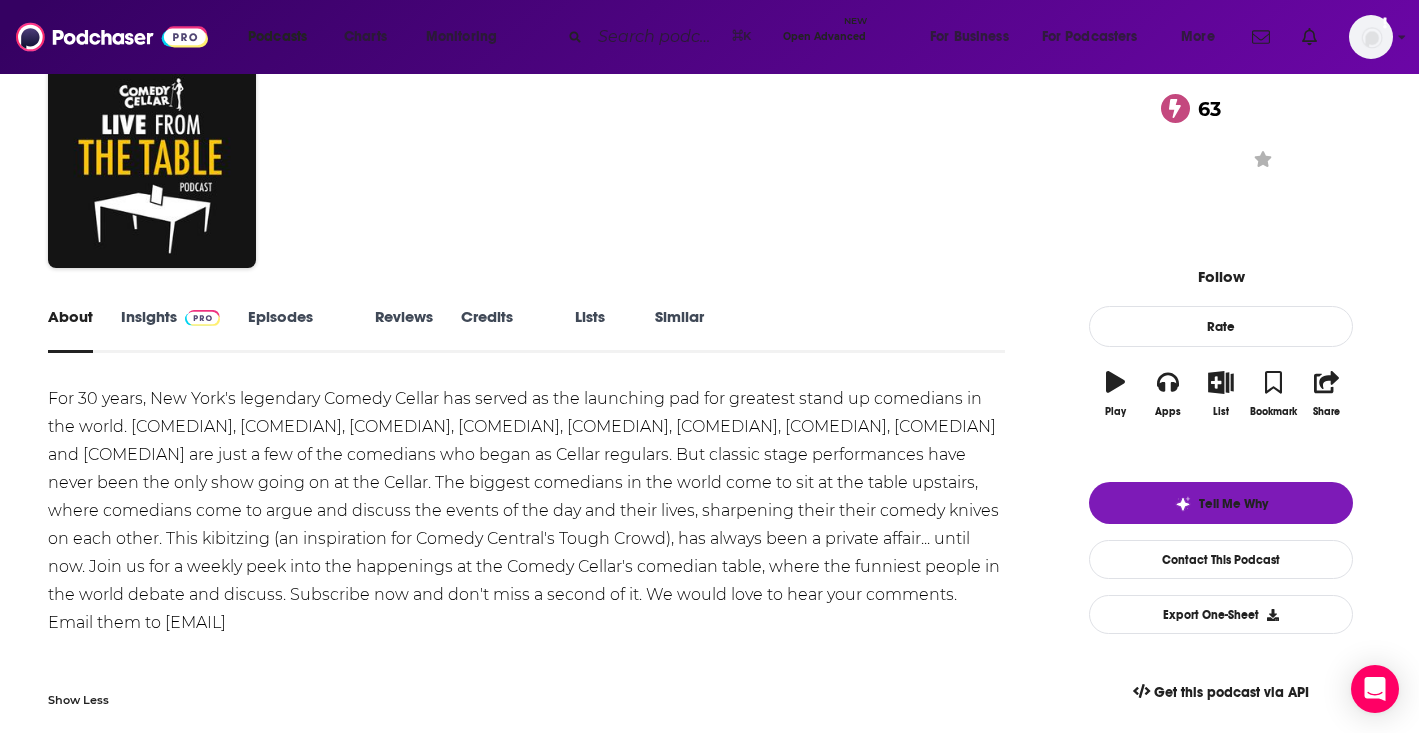 scroll, scrollTop: 125, scrollLeft: 0, axis: vertical 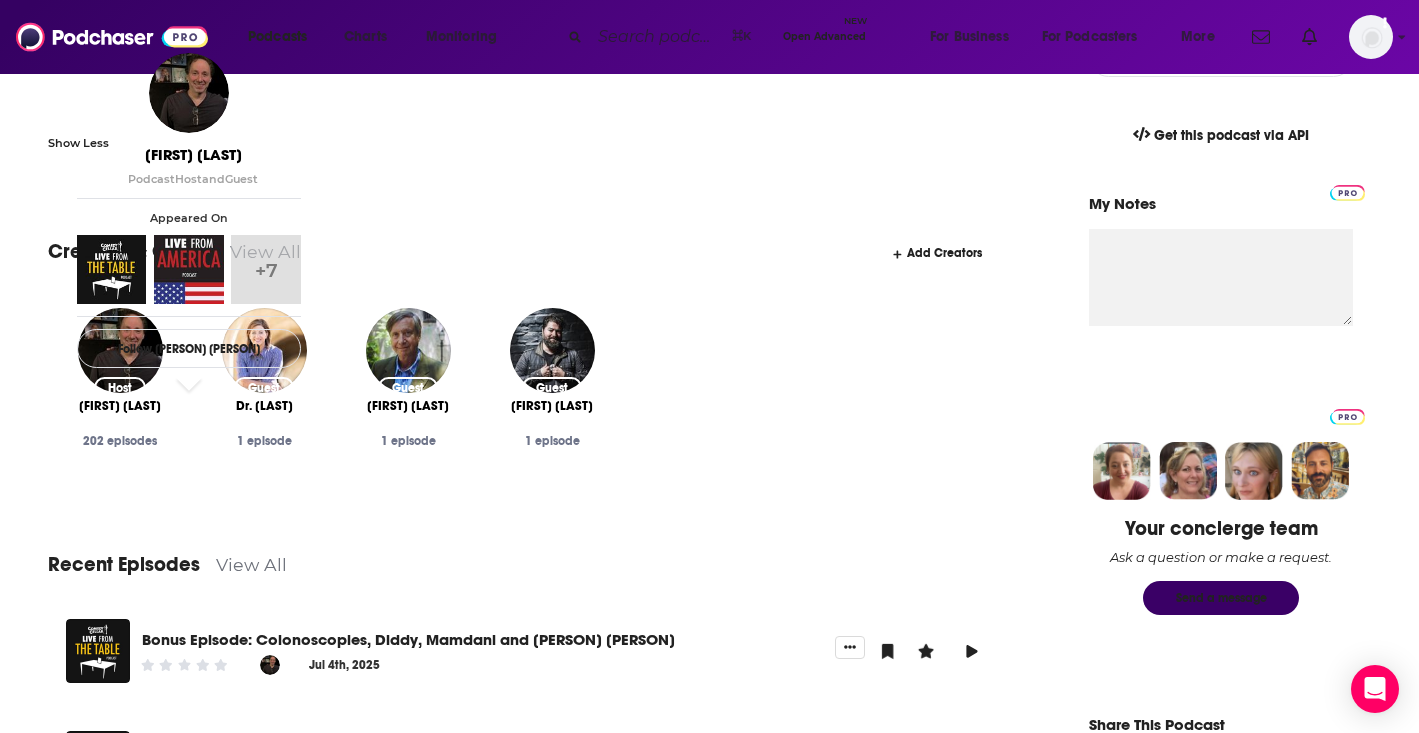 click on "[FIRST] [LAST]" at bounding box center (120, 406) 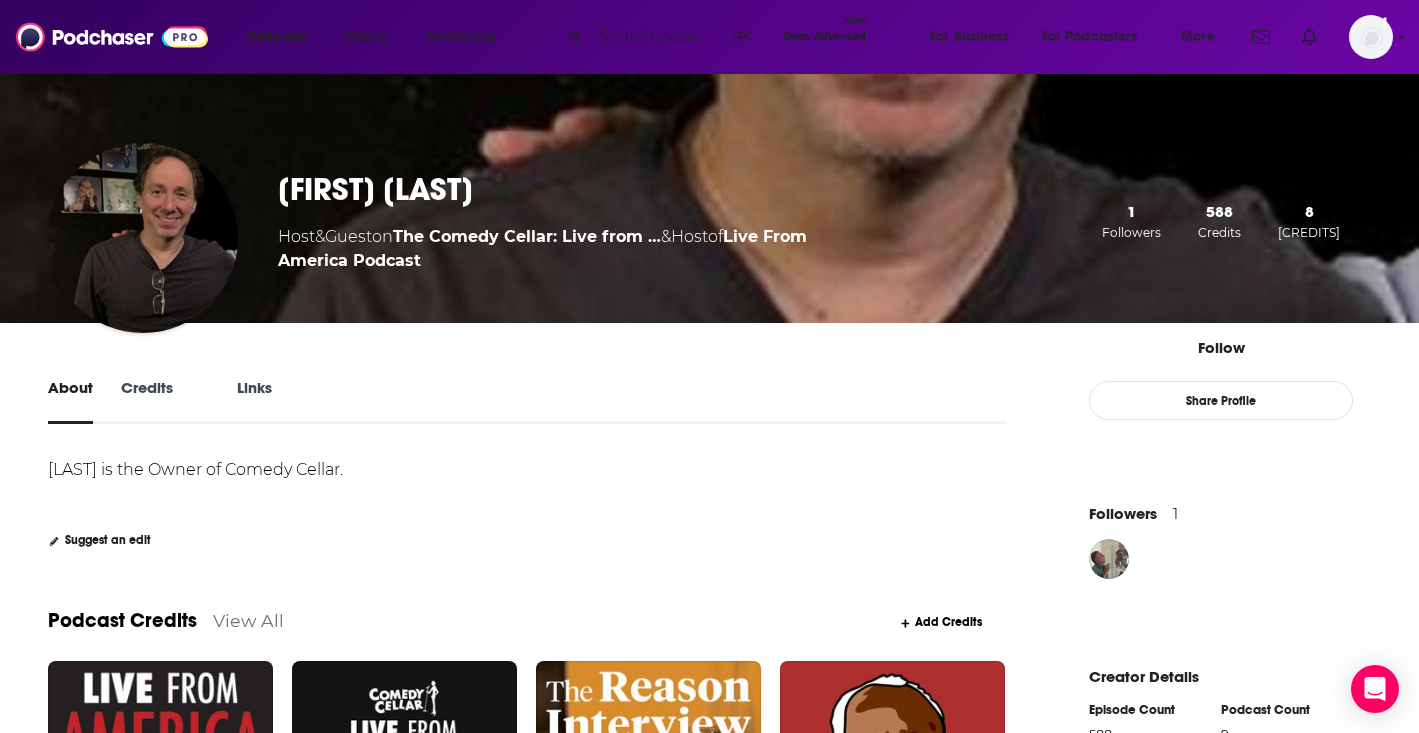 scroll, scrollTop: 0, scrollLeft: 0, axis: both 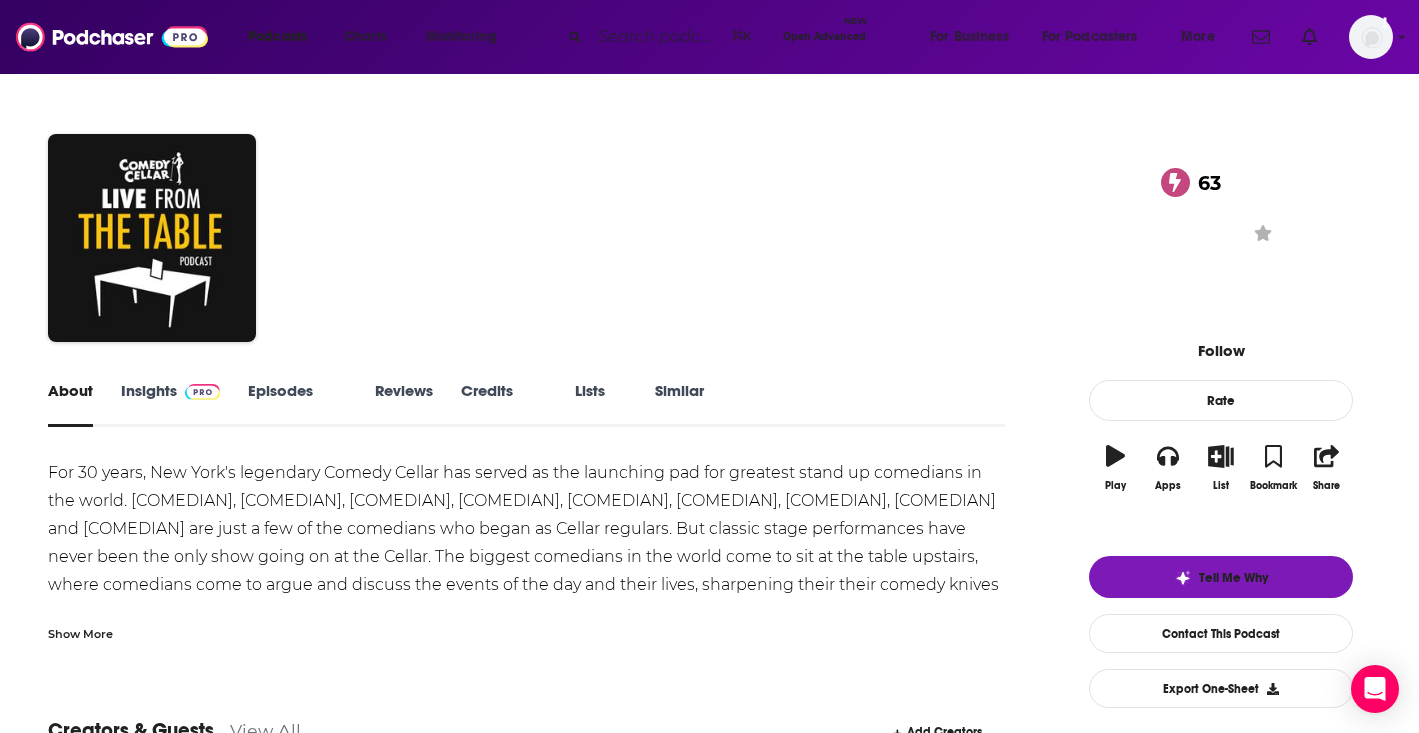 click on "Episodes 577" at bounding box center (297, 404) 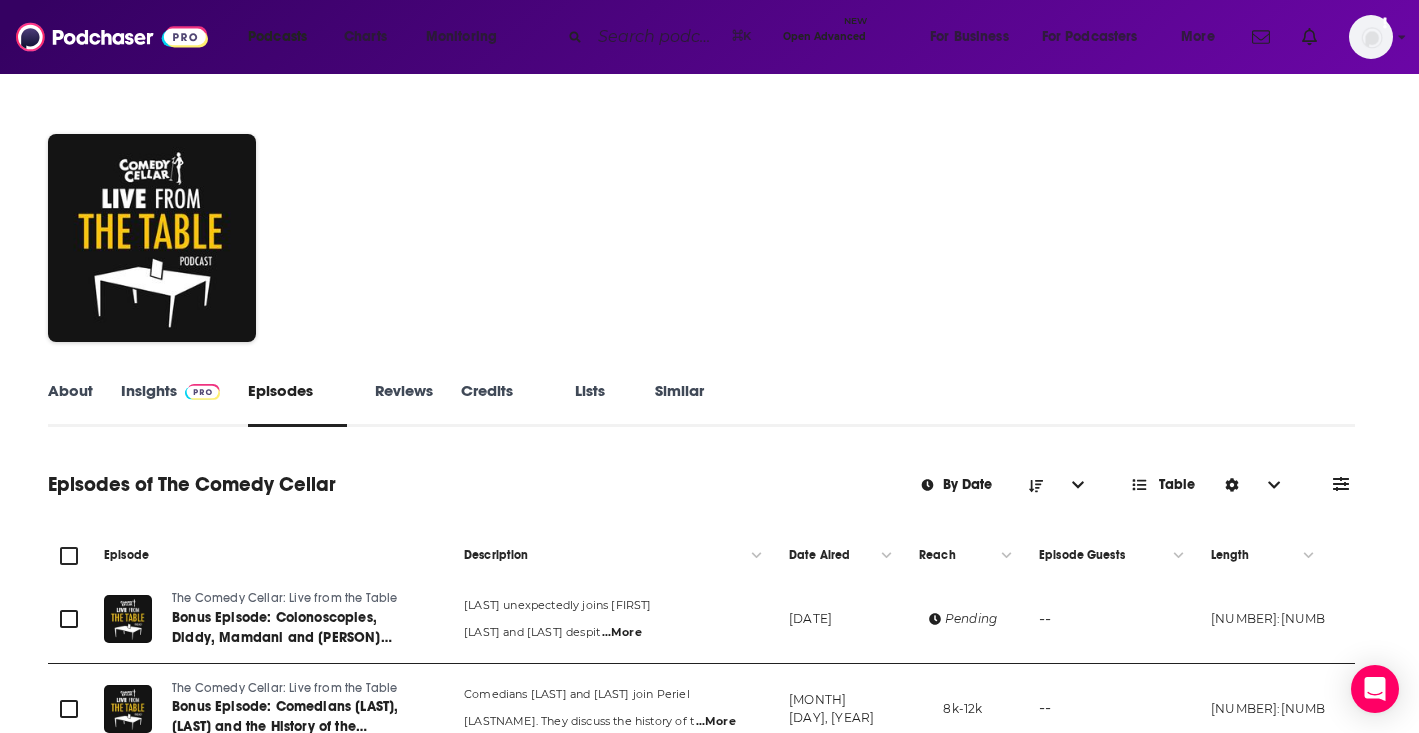 click on "Insights" at bounding box center (170, 404) 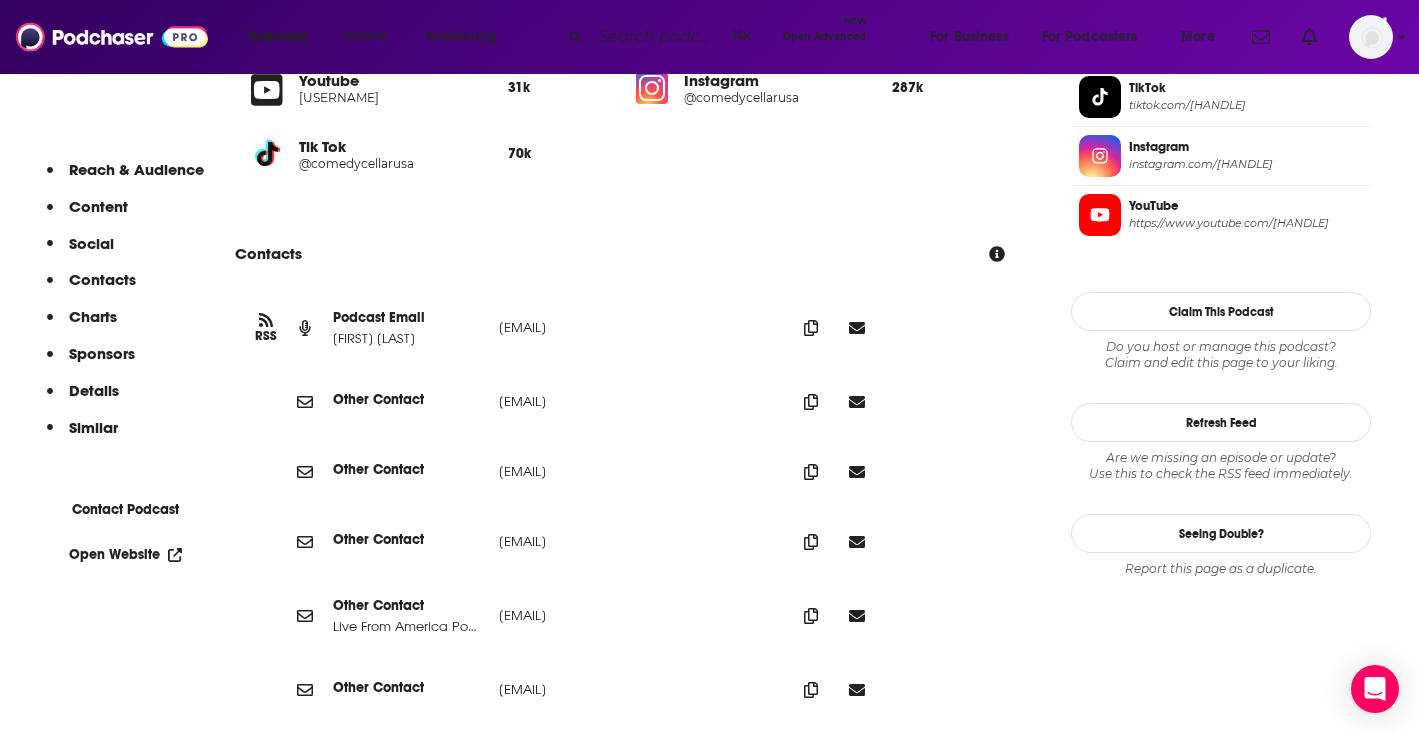 scroll, scrollTop: 1784, scrollLeft: 0, axis: vertical 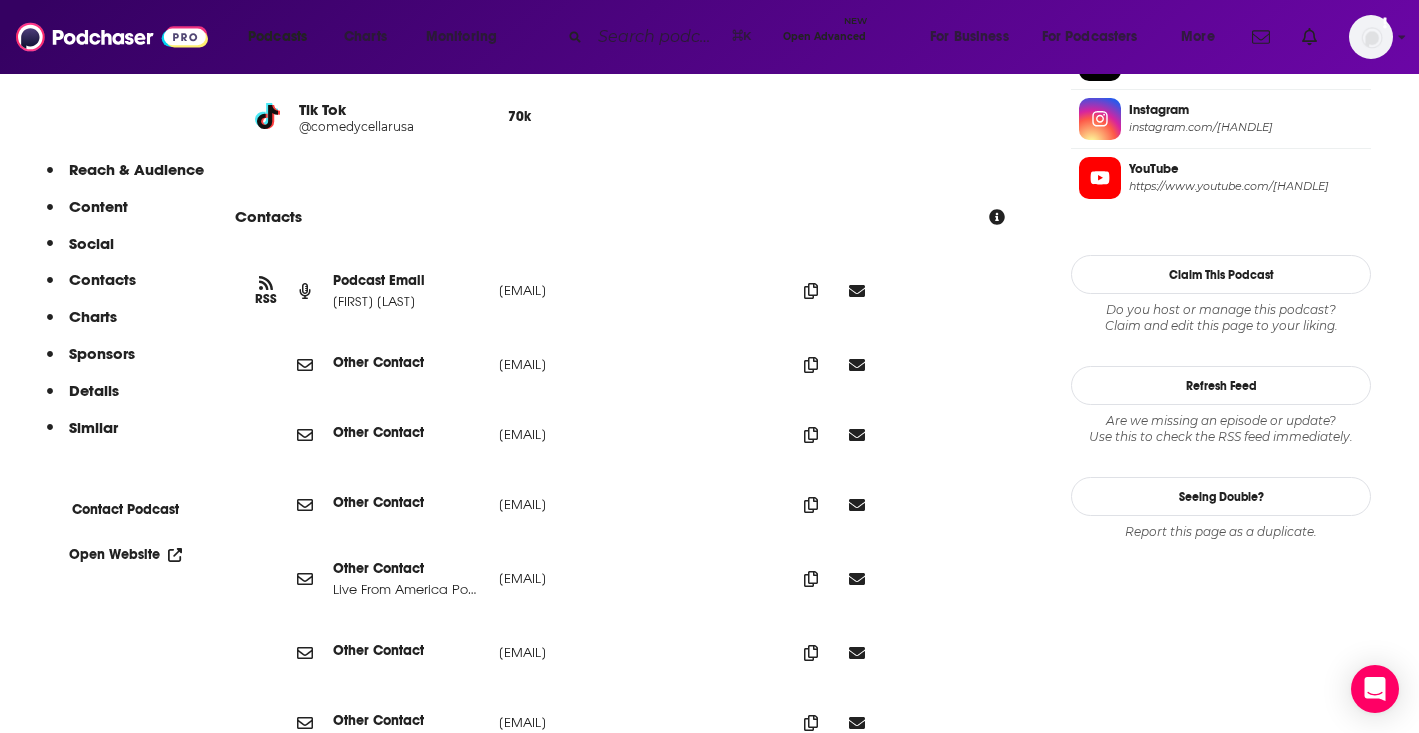 click at bounding box center (657, 37) 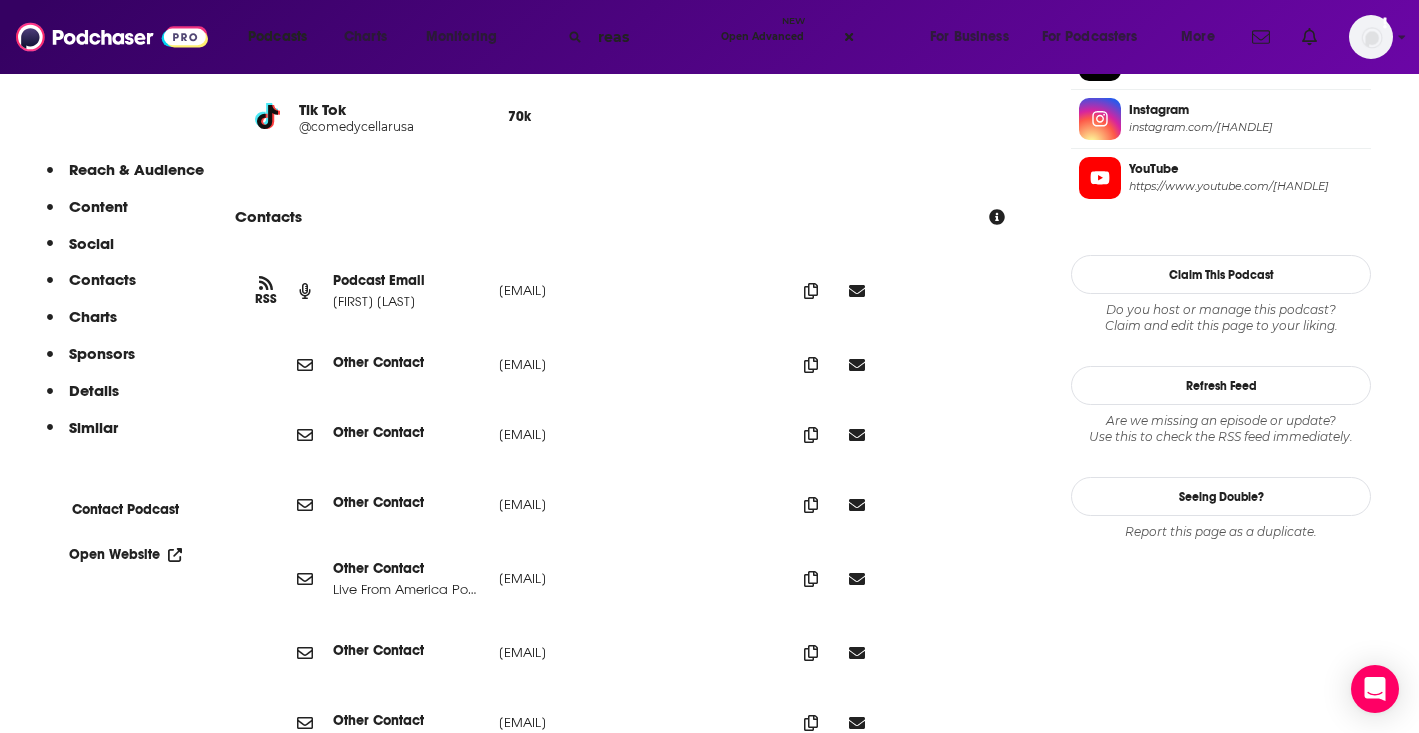 type on "reaso" 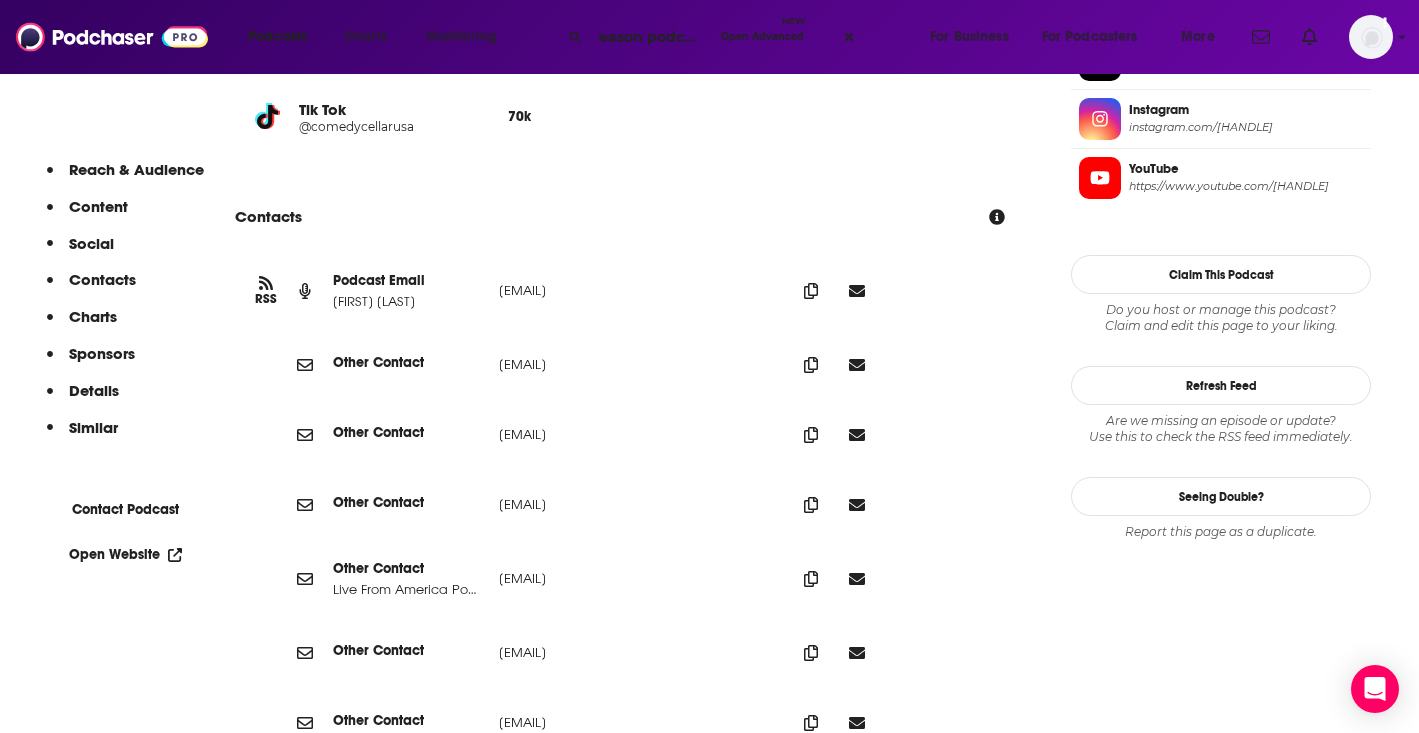 scroll, scrollTop: 0, scrollLeft: 11, axis: horizontal 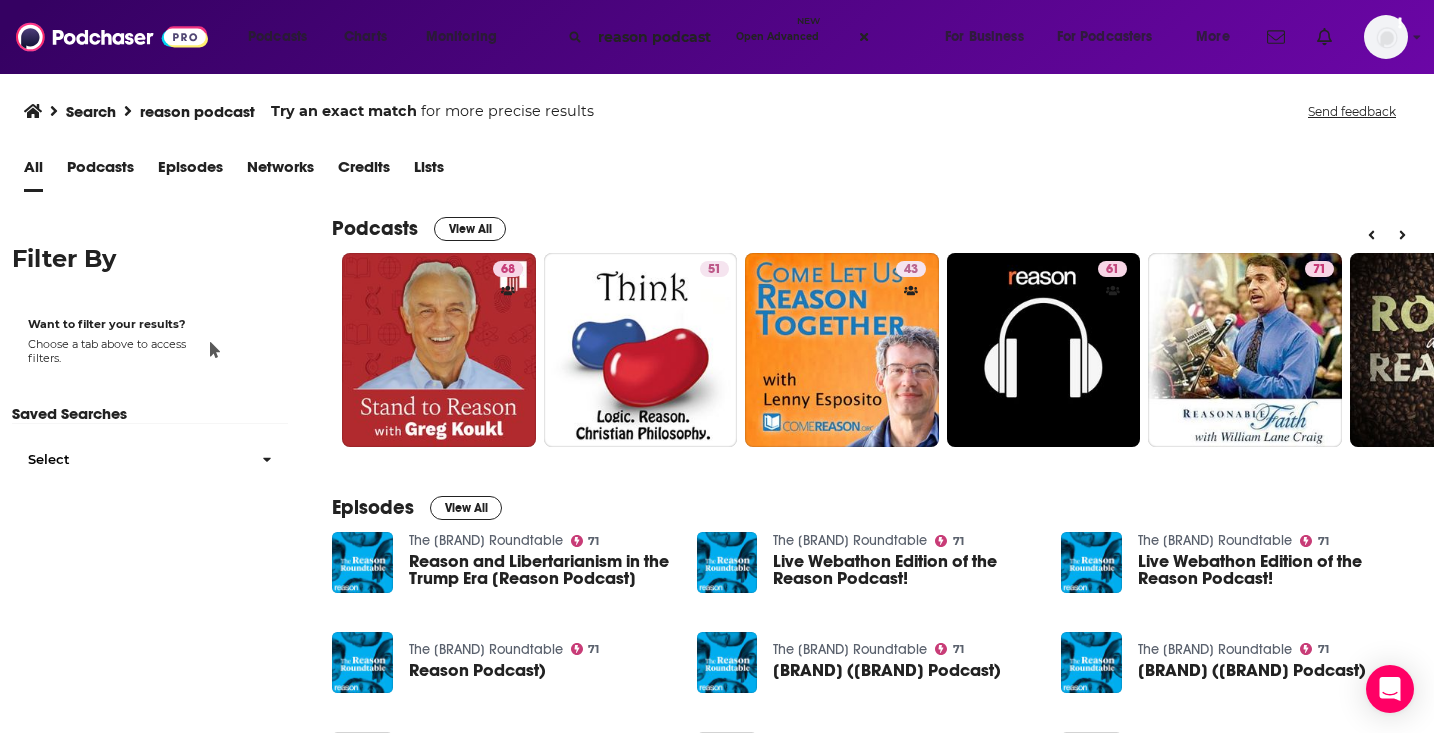 drag, startPoint x: 720, startPoint y: 34, endPoint x: 554, endPoint y: 35, distance: 166.003 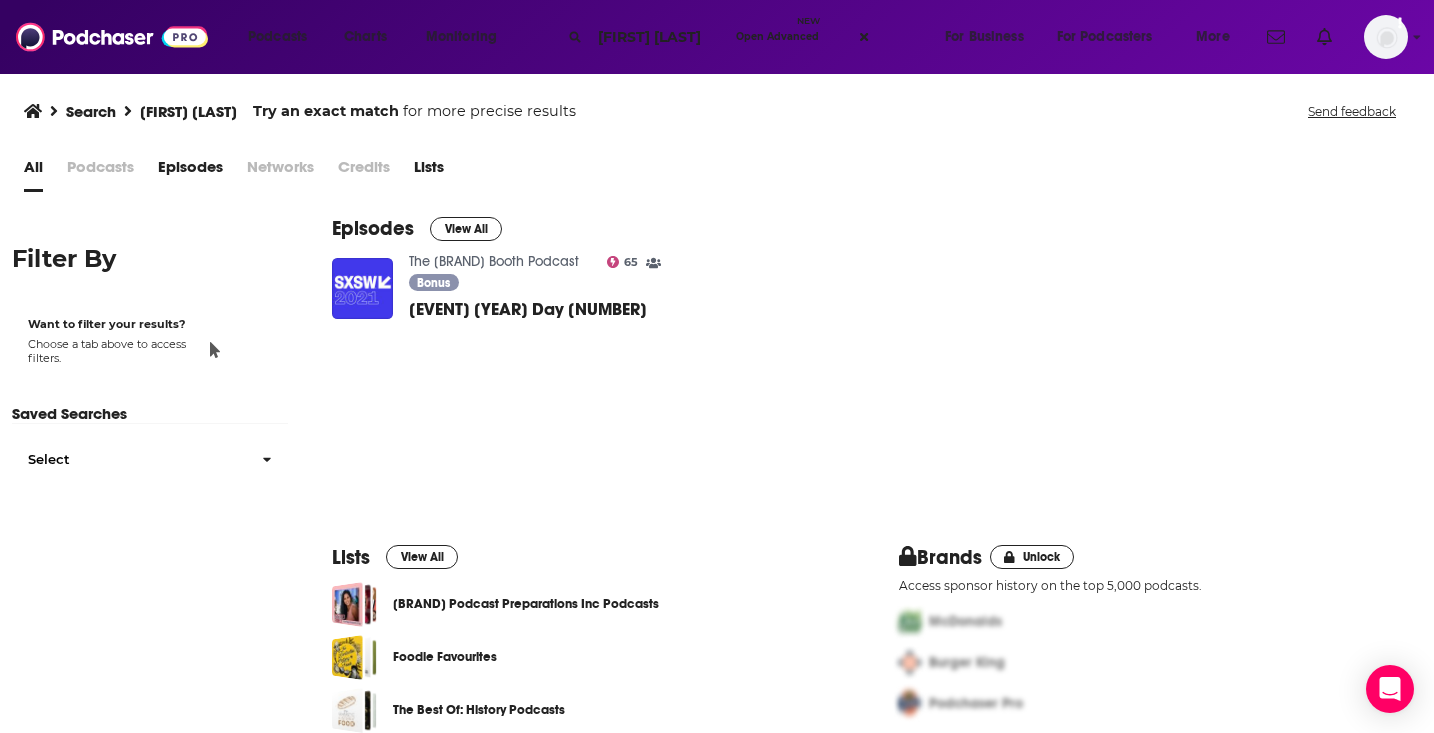 drag, startPoint x: 694, startPoint y: 34, endPoint x: 529, endPoint y: 42, distance: 165.19383 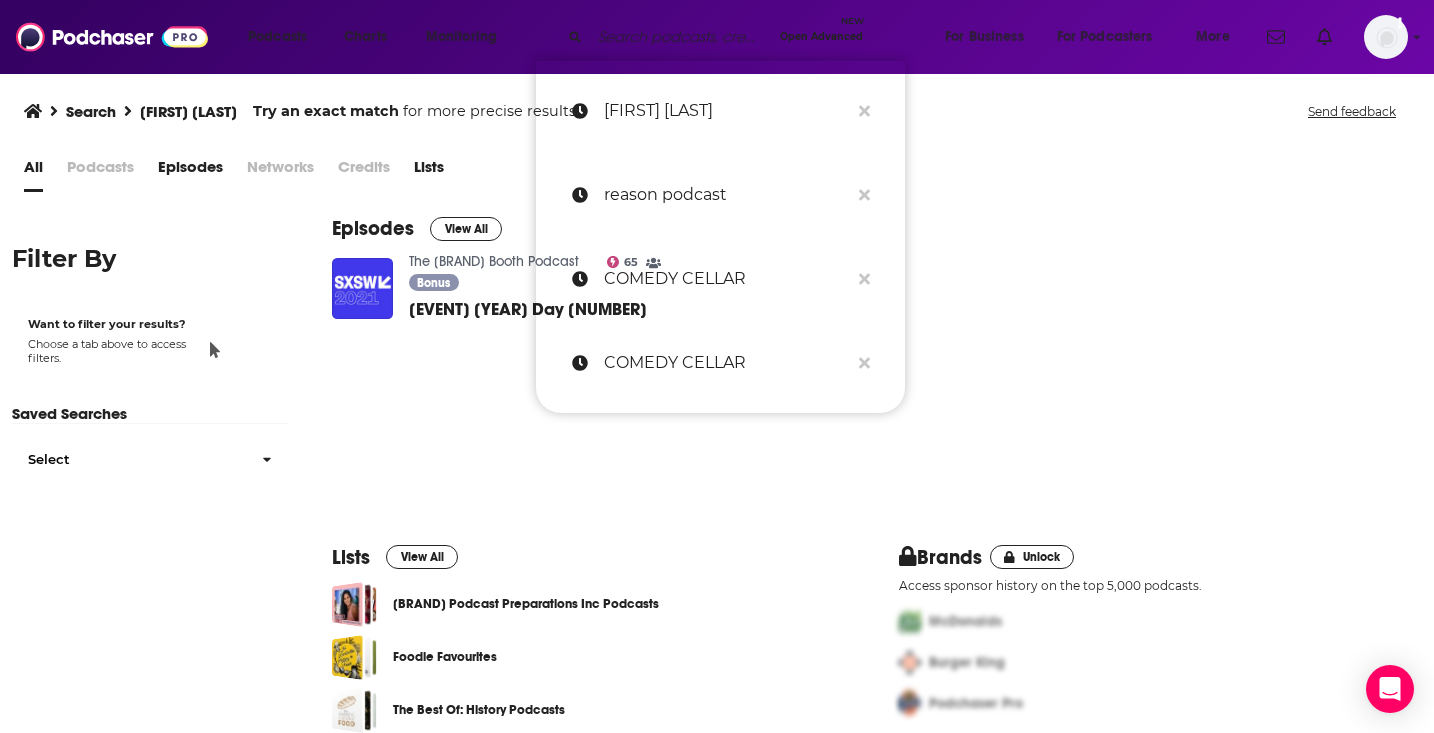 paste on "[PERSON] [PERSON]" 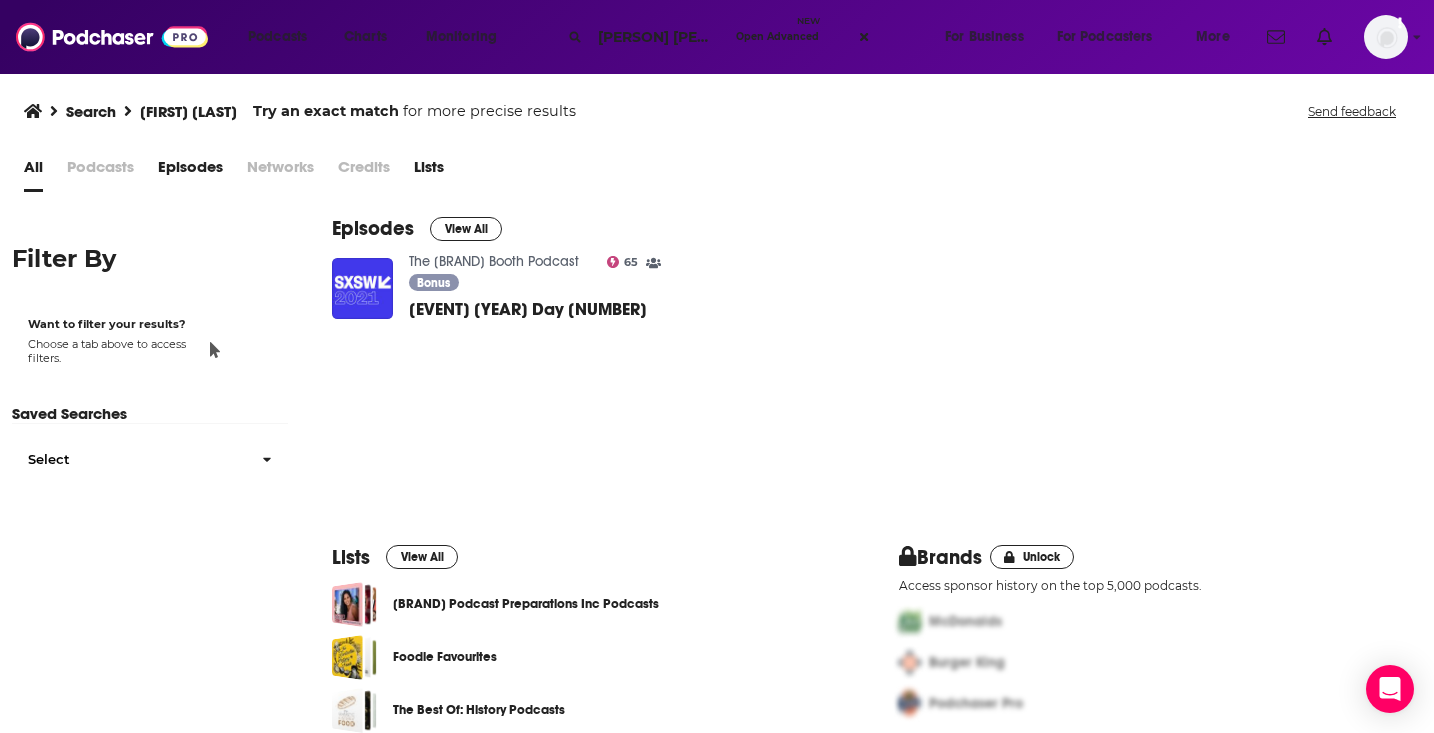type on "[PERSON] [PERSON]" 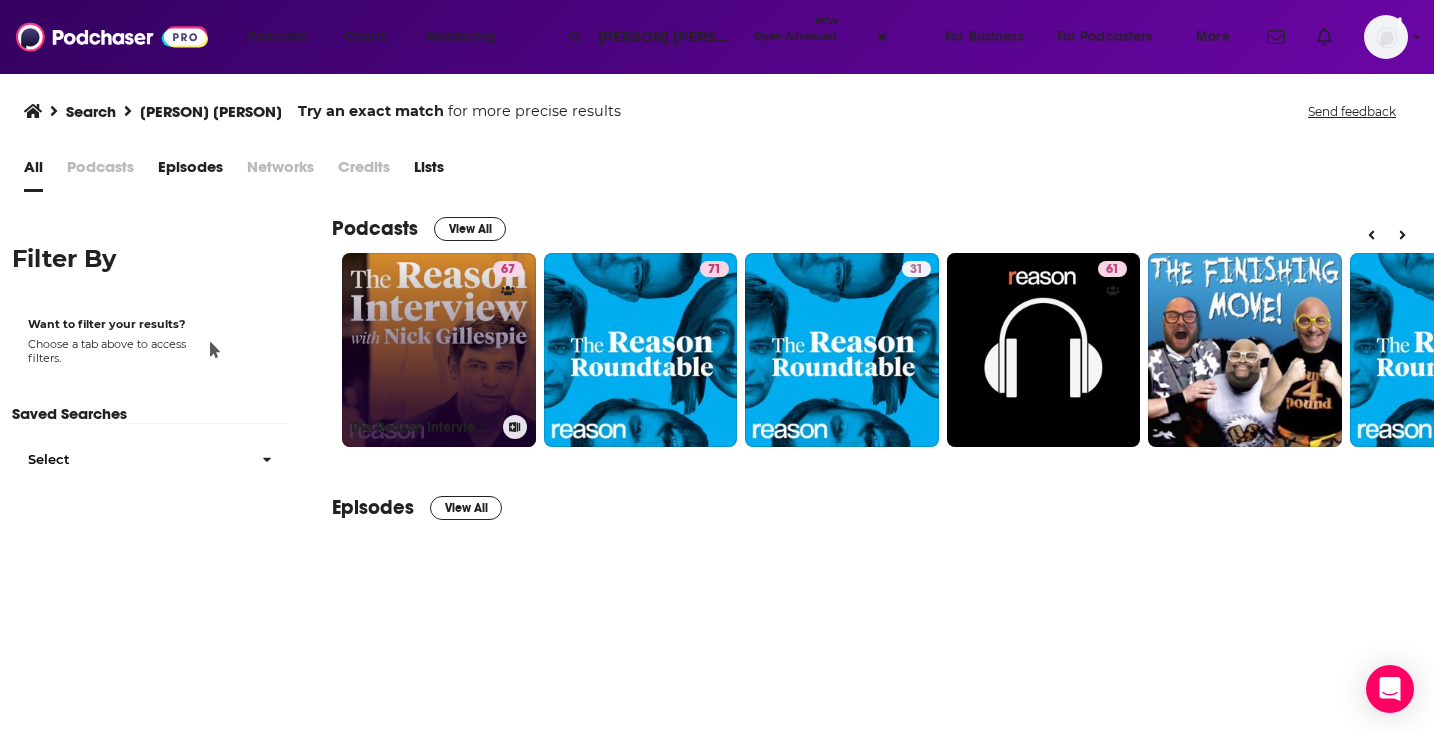 click on "67 The Reason Interview With Nick Gillespie" at bounding box center [439, 350] 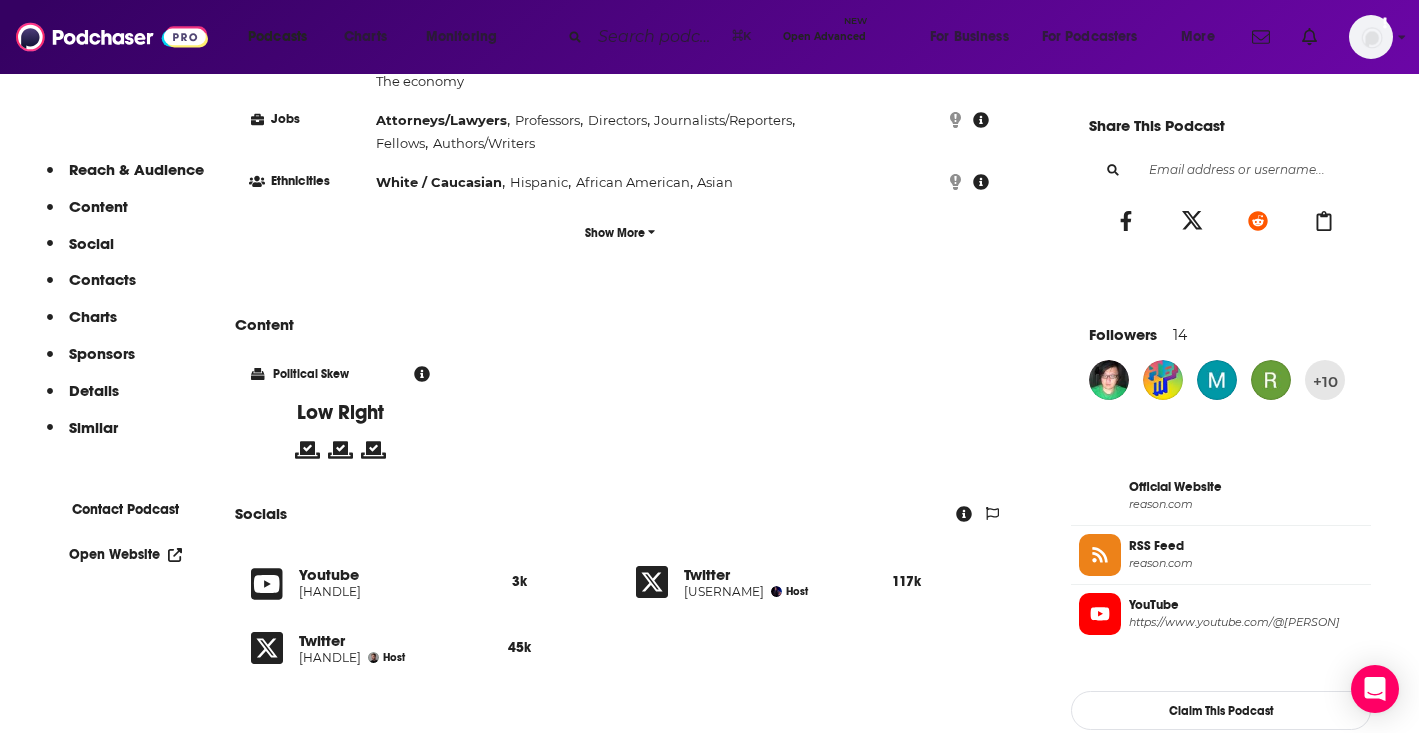 scroll, scrollTop: 1222, scrollLeft: 0, axis: vertical 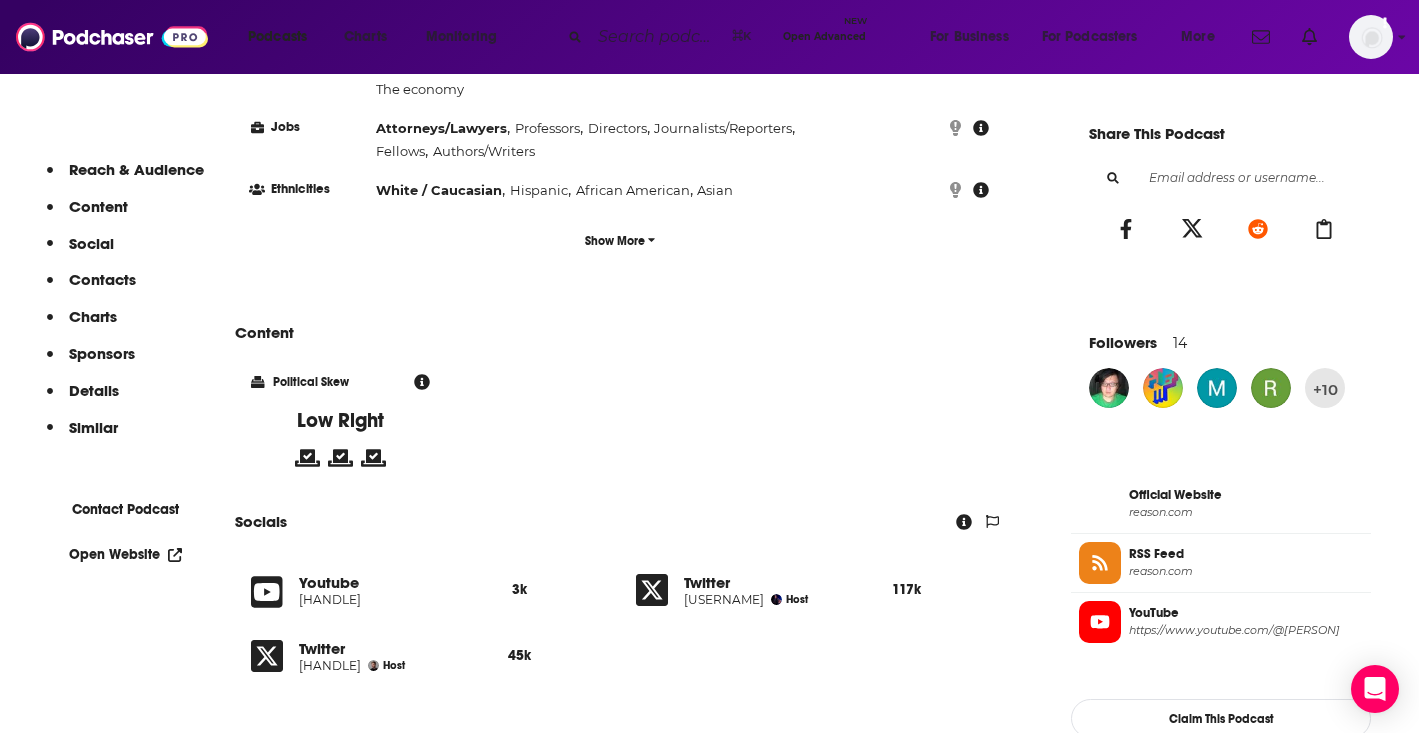 click at bounding box center (657, 37) 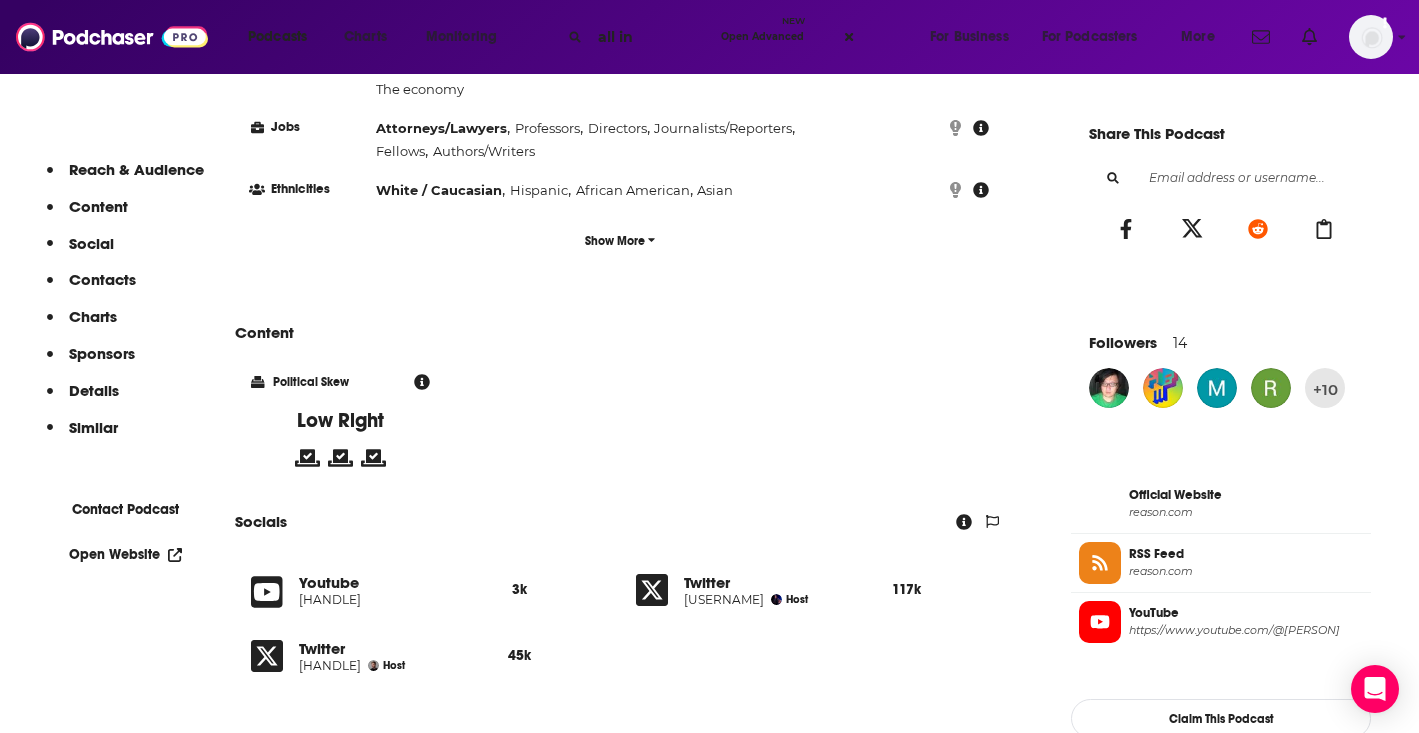 scroll, scrollTop: 0, scrollLeft: 0, axis: both 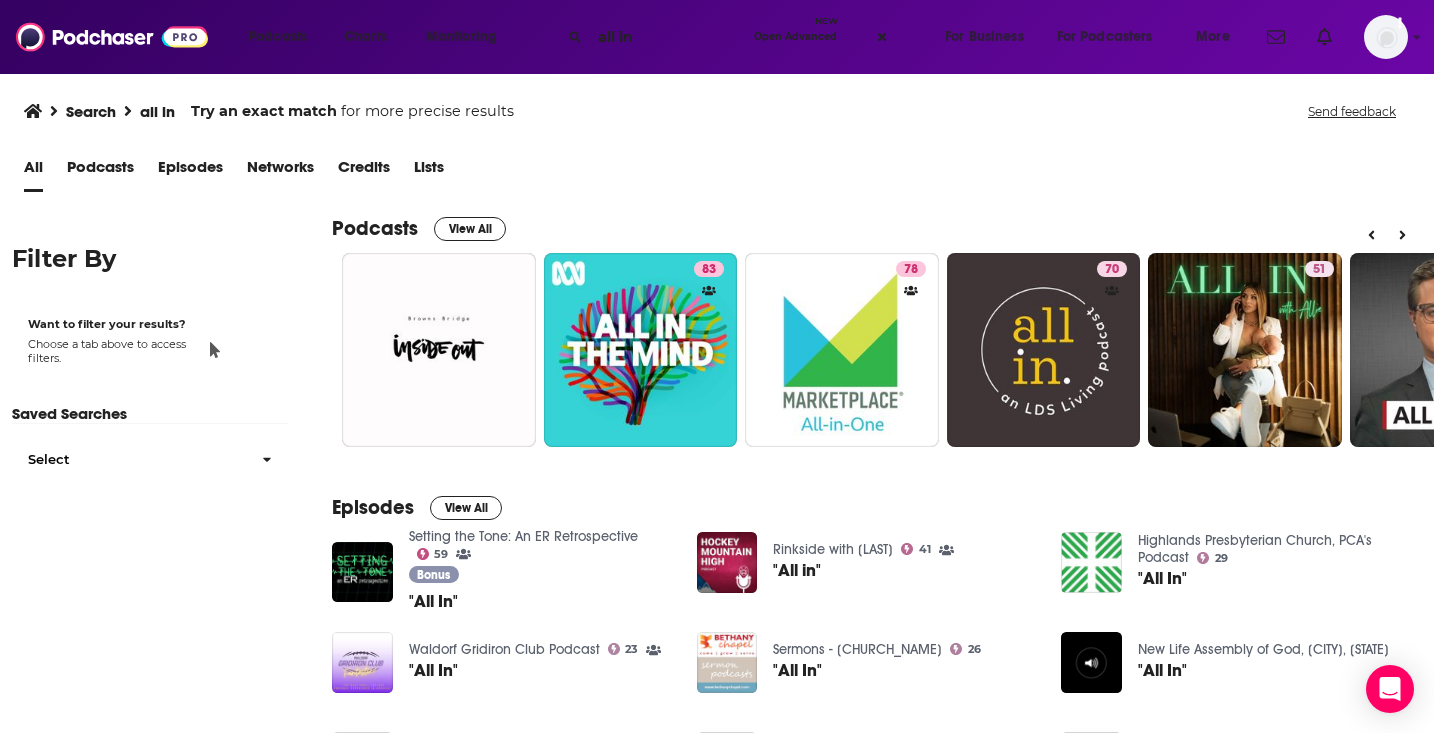 click on "all in" at bounding box center (668, 37) 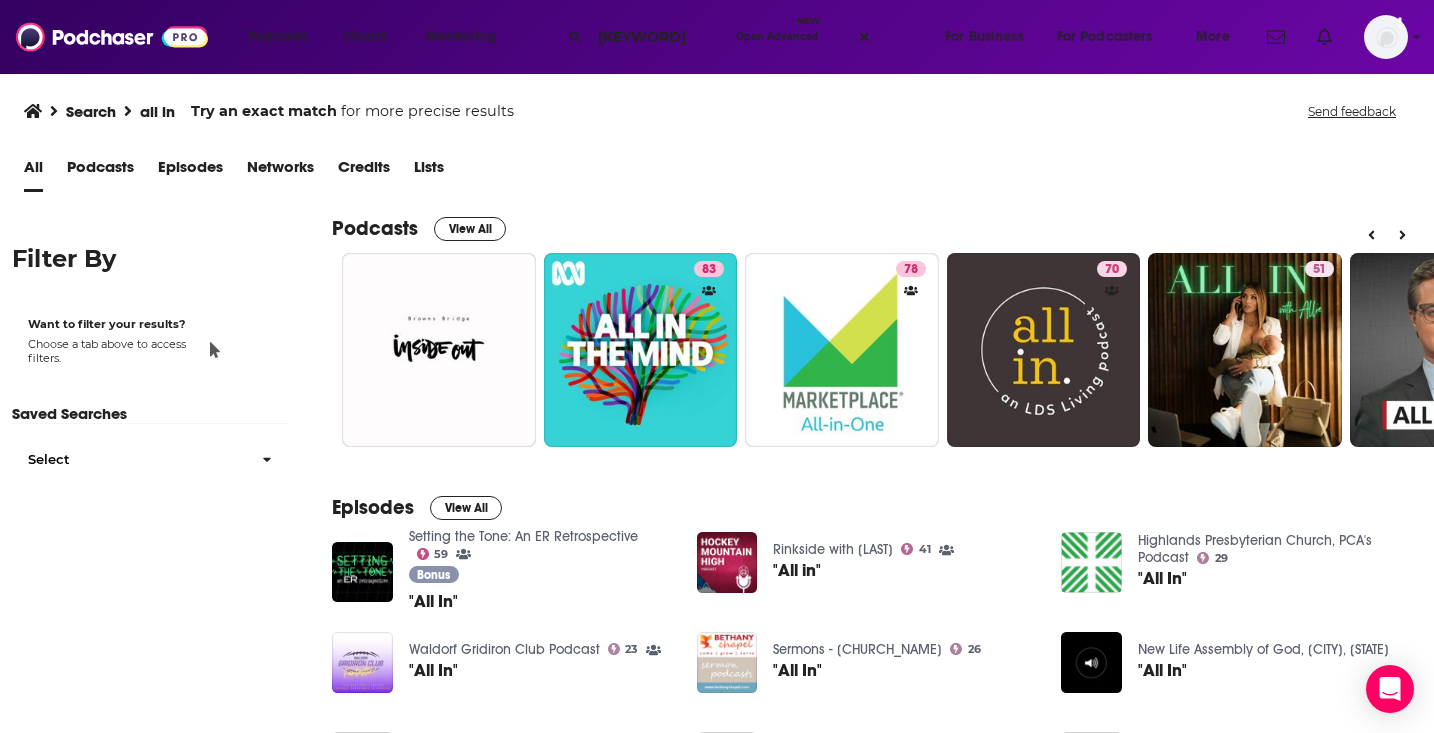 type on "[KEYWORD]" 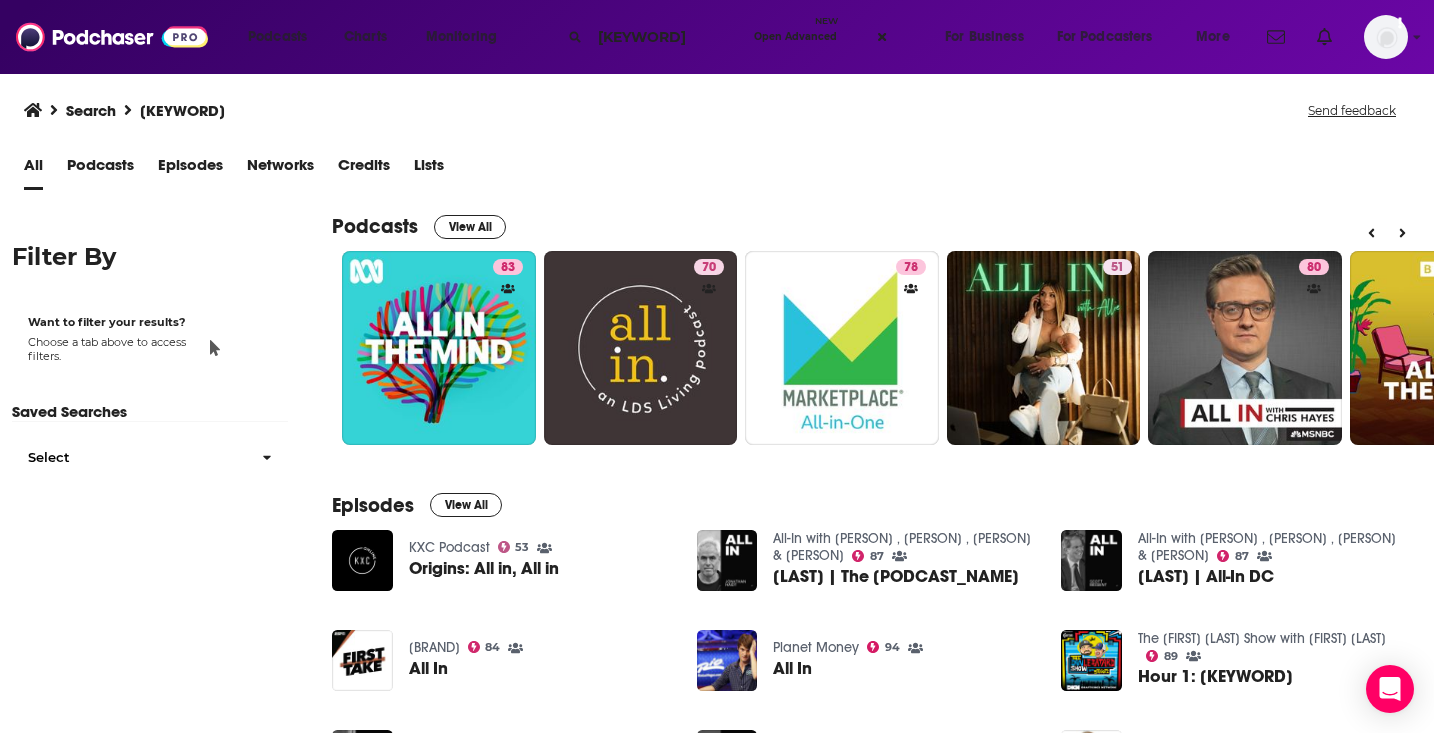 click on "All-In with [PERSON] , [PERSON] , [PERSON]  & [PERSON]" at bounding box center (902, 547) 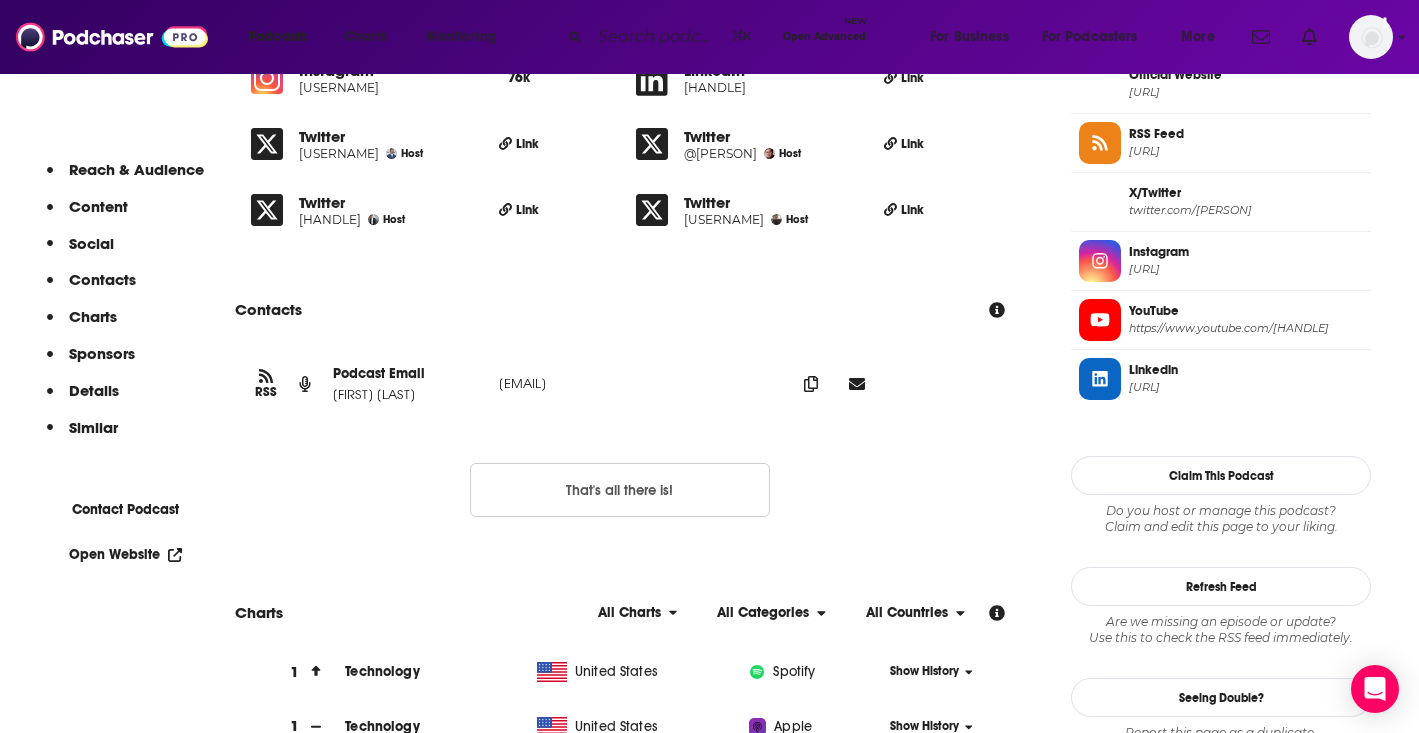 scroll, scrollTop: 42, scrollLeft: 0, axis: vertical 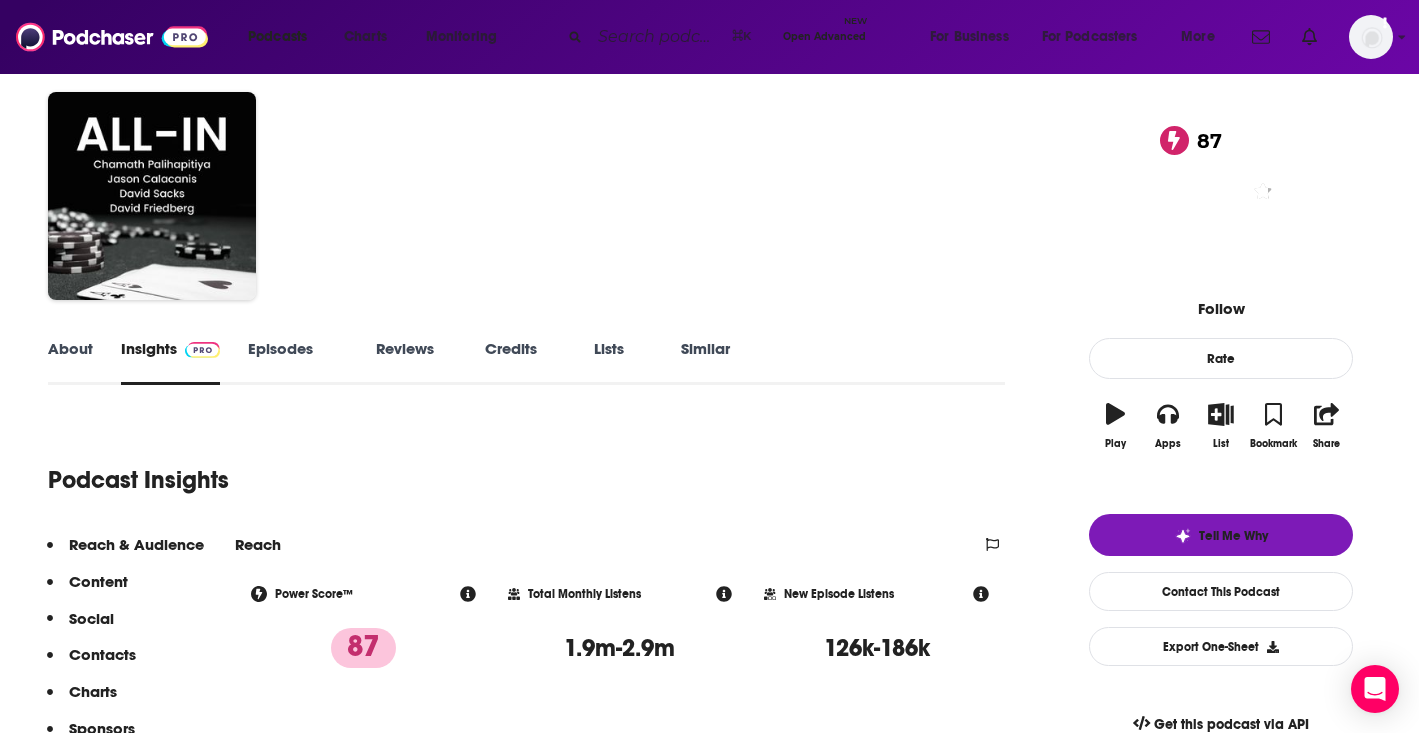 click at bounding box center [657, 37] 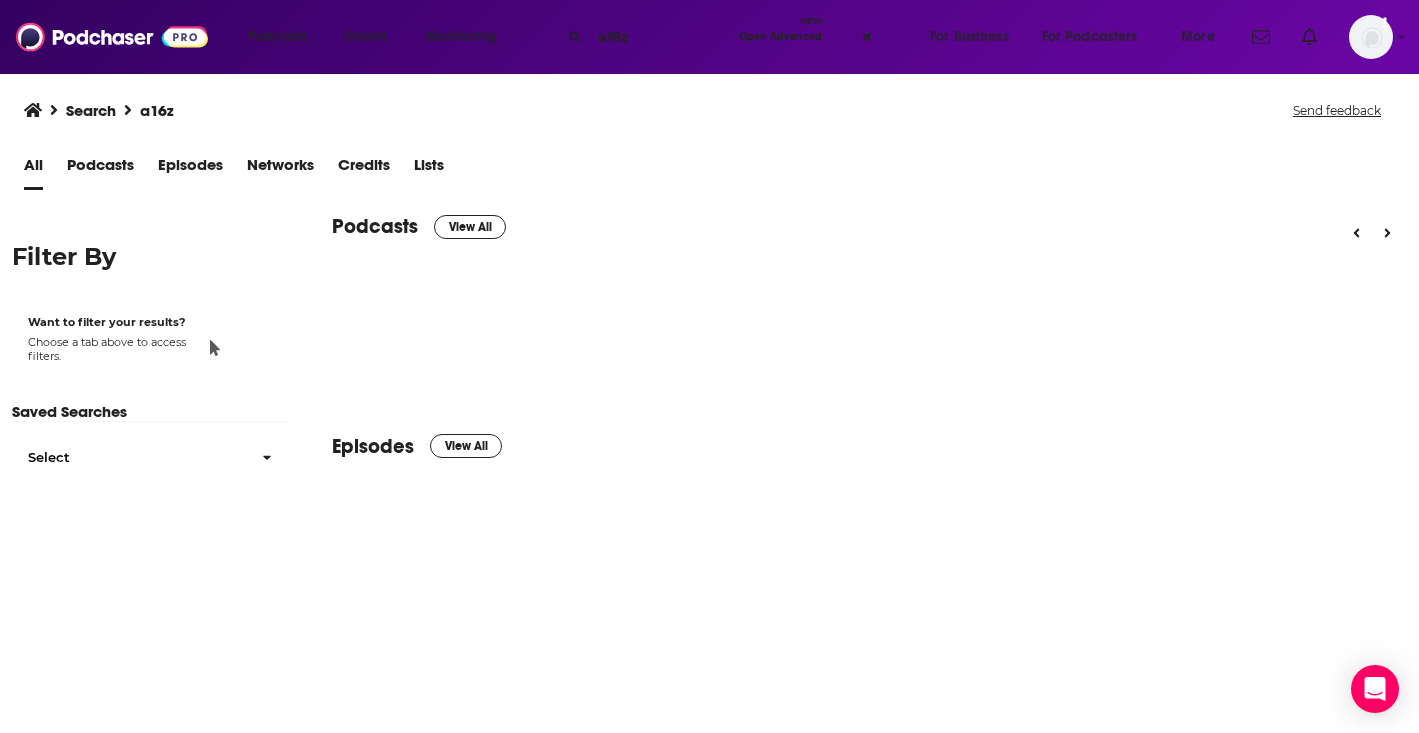 scroll, scrollTop: 0, scrollLeft: 0, axis: both 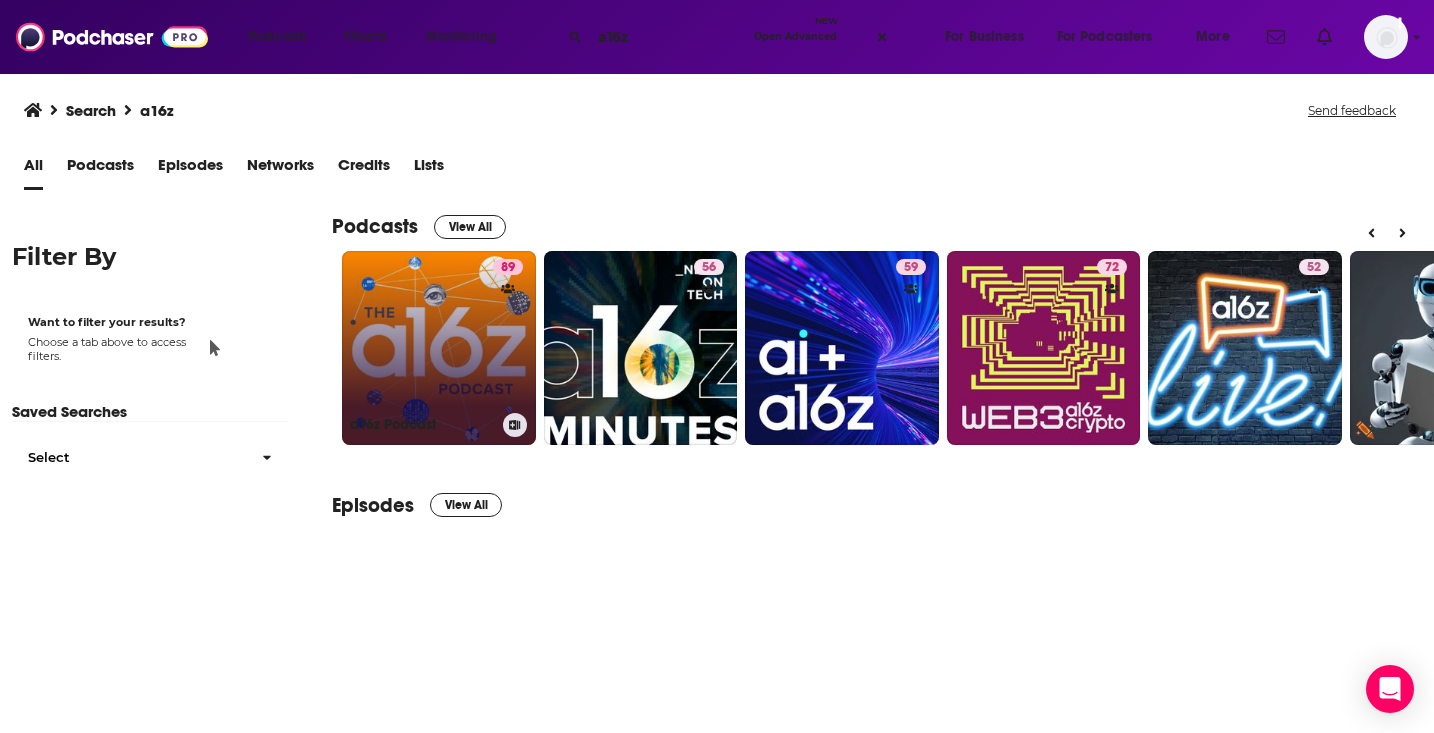 click on "[NUMBER] [BRAND]" at bounding box center (439, 348) 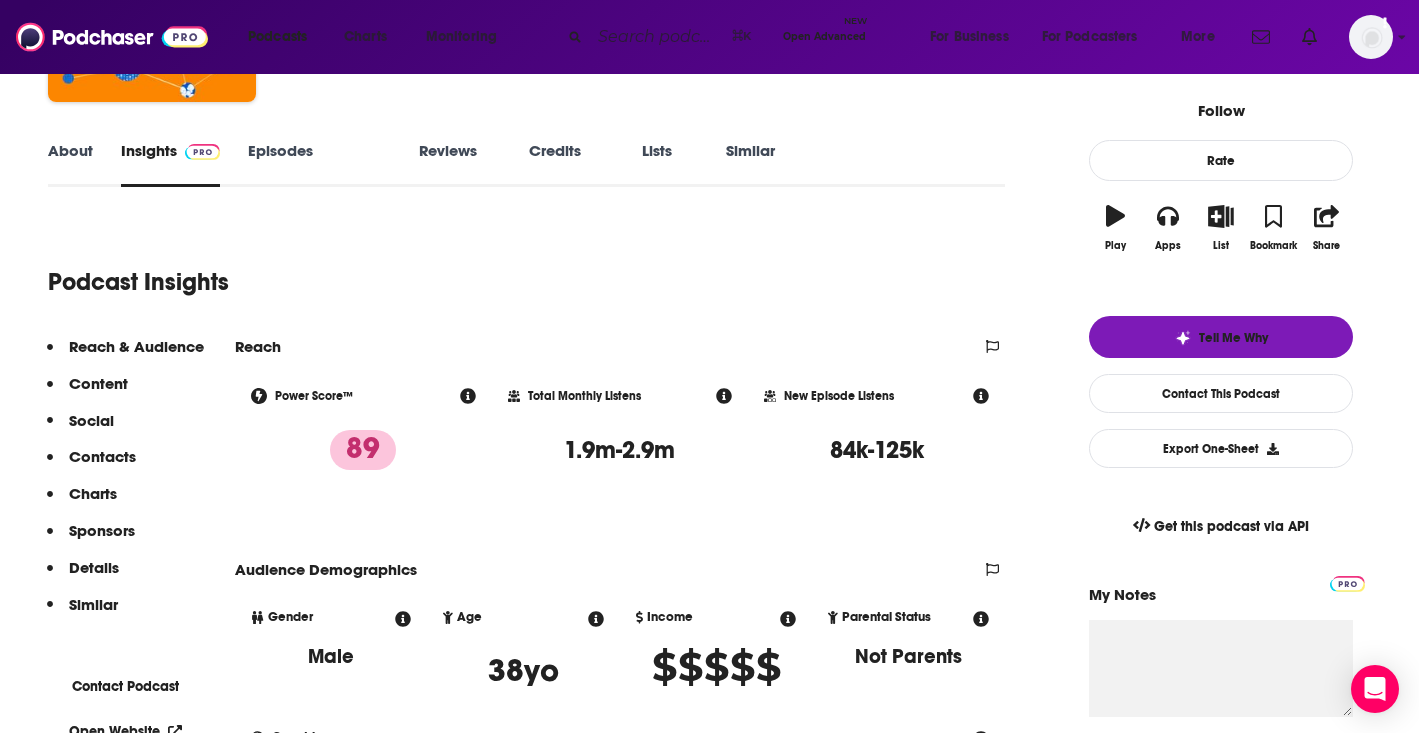 scroll, scrollTop: 0, scrollLeft: 0, axis: both 